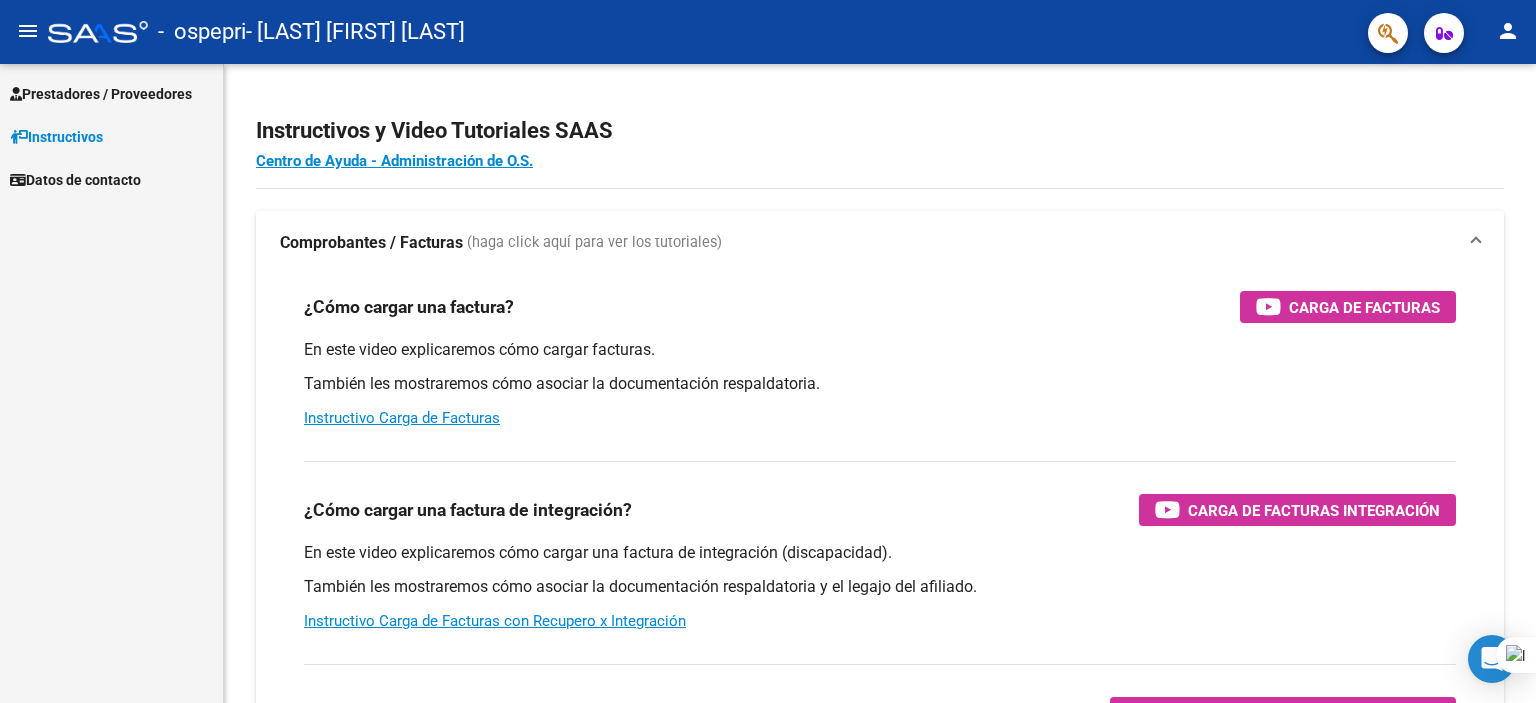 scroll, scrollTop: 0, scrollLeft: 0, axis: both 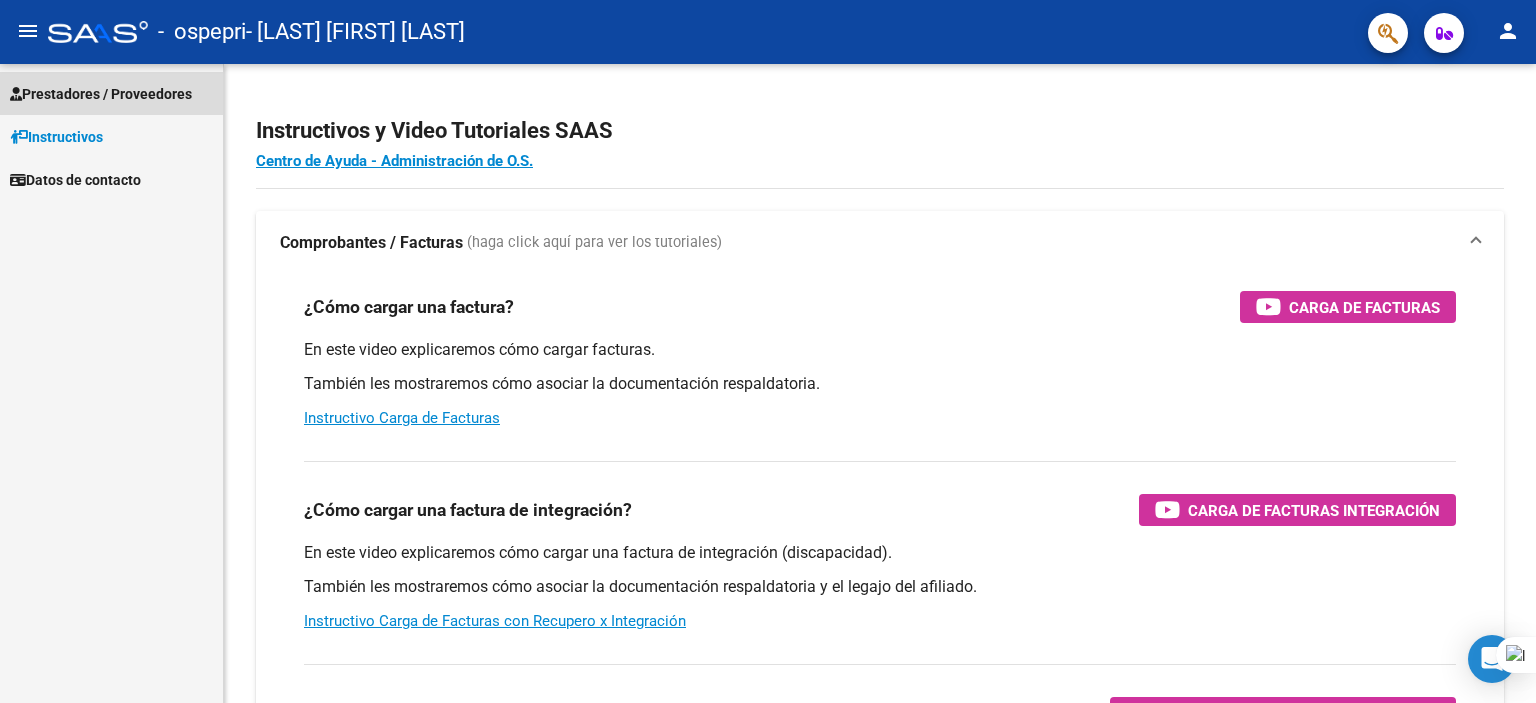 click on "Prestadores / Proveedores" at bounding box center [101, 94] 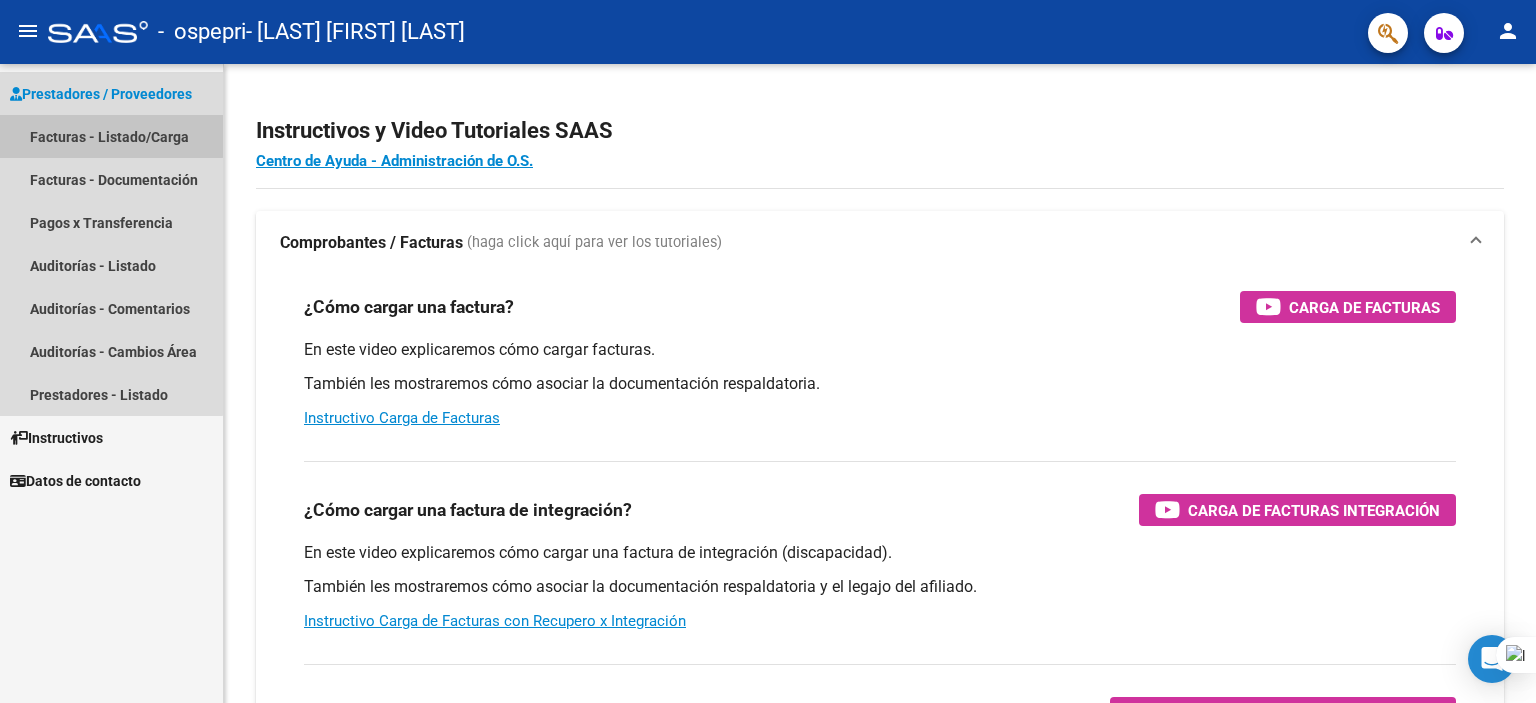 click on "Facturas - Listado/Carga" at bounding box center [111, 136] 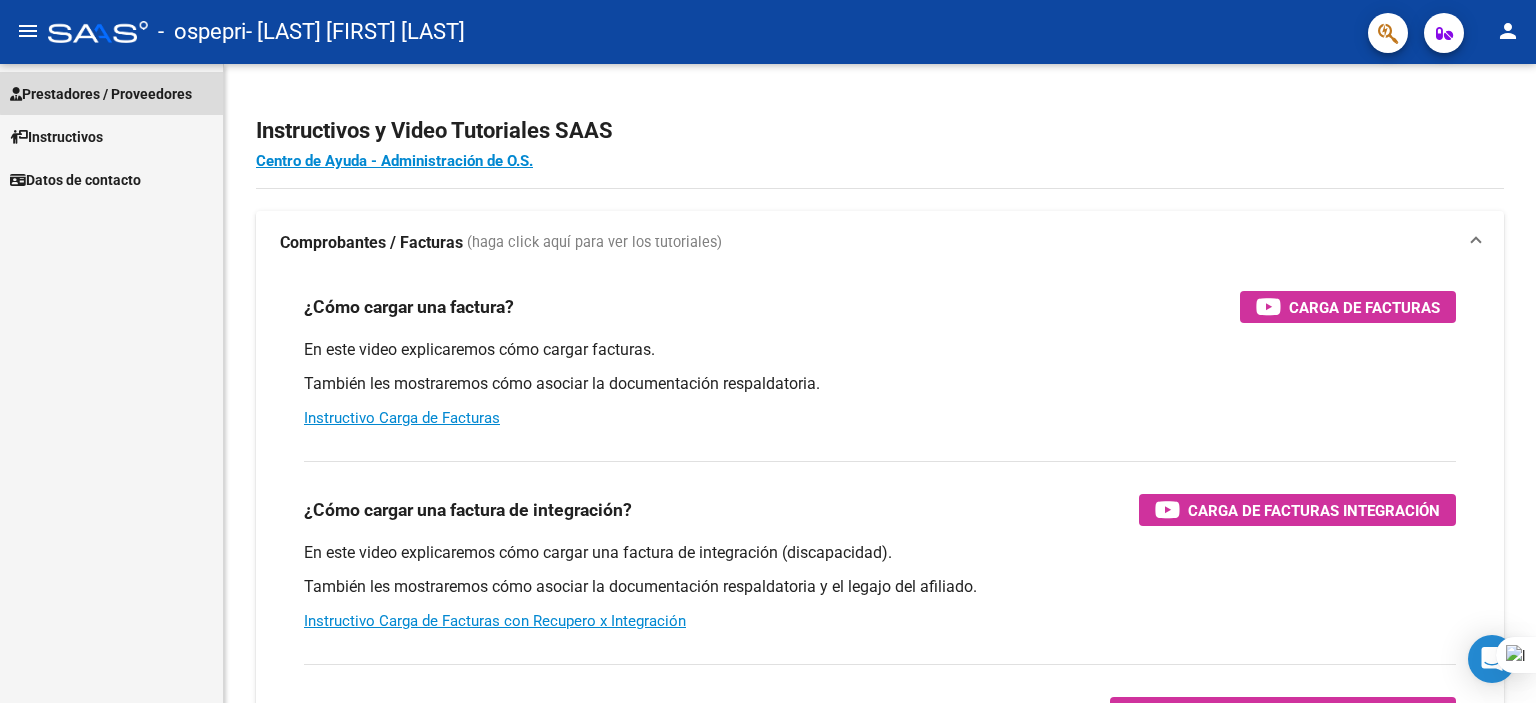 click on "Prestadores / Proveedores" at bounding box center (101, 94) 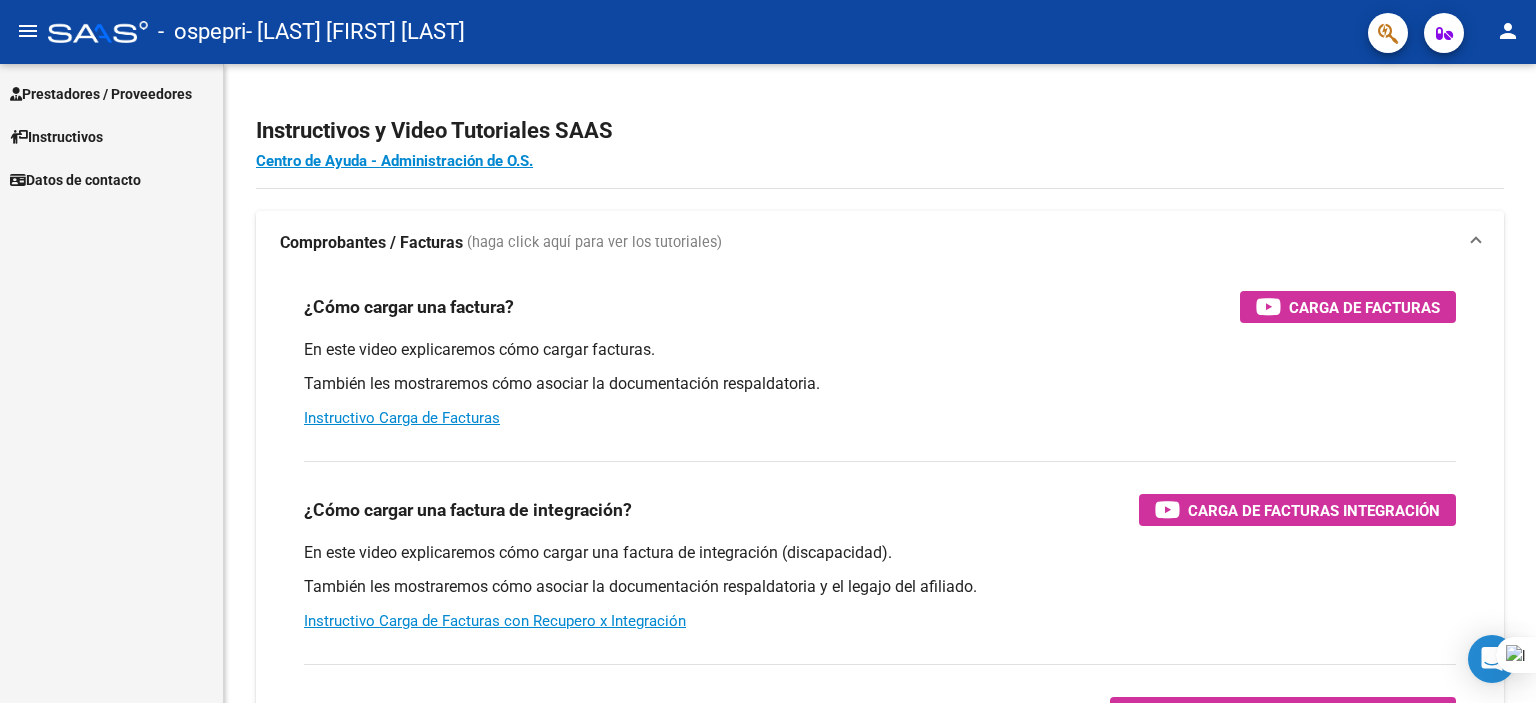 click on "Prestadores / Proveedores" at bounding box center (101, 94) 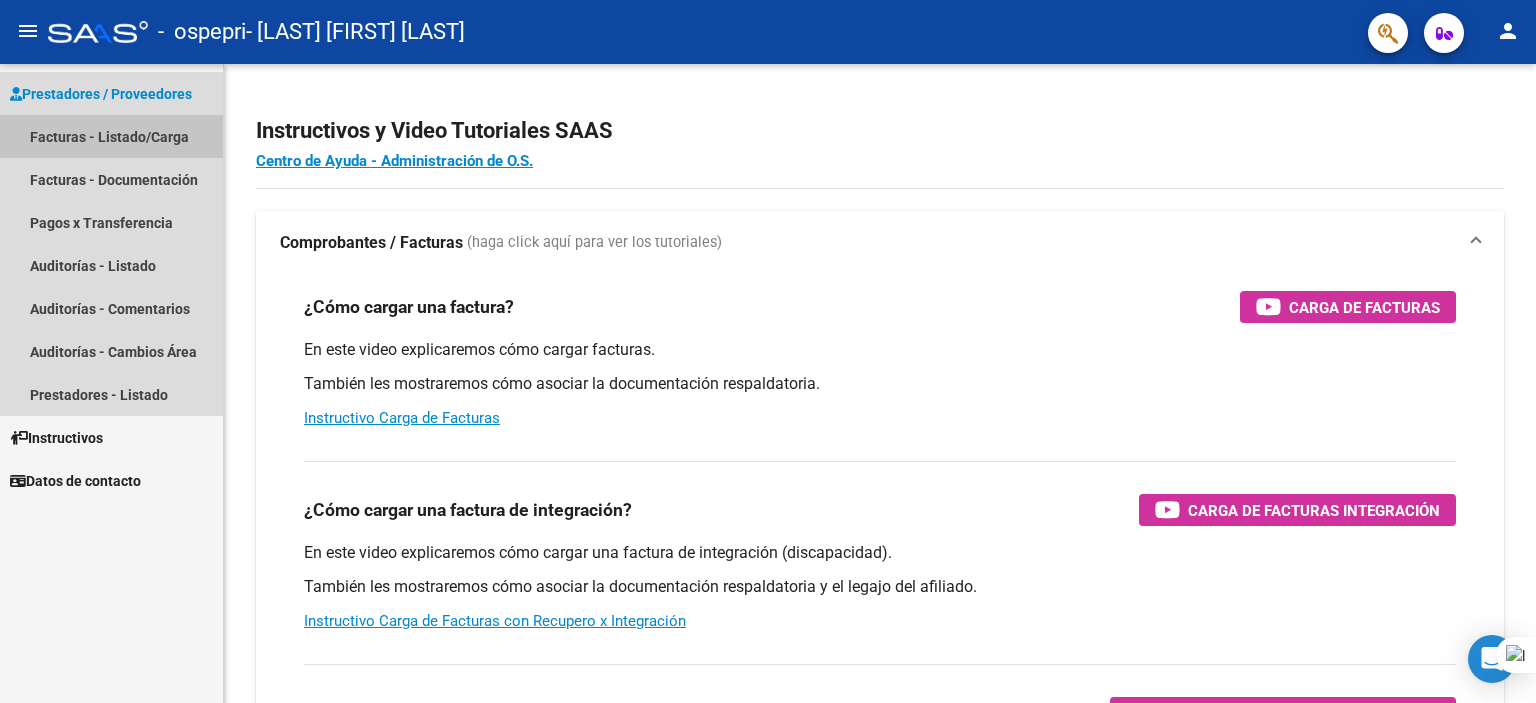 click on "Facturas - Listado/Carga" at bounding box center [111, 136] 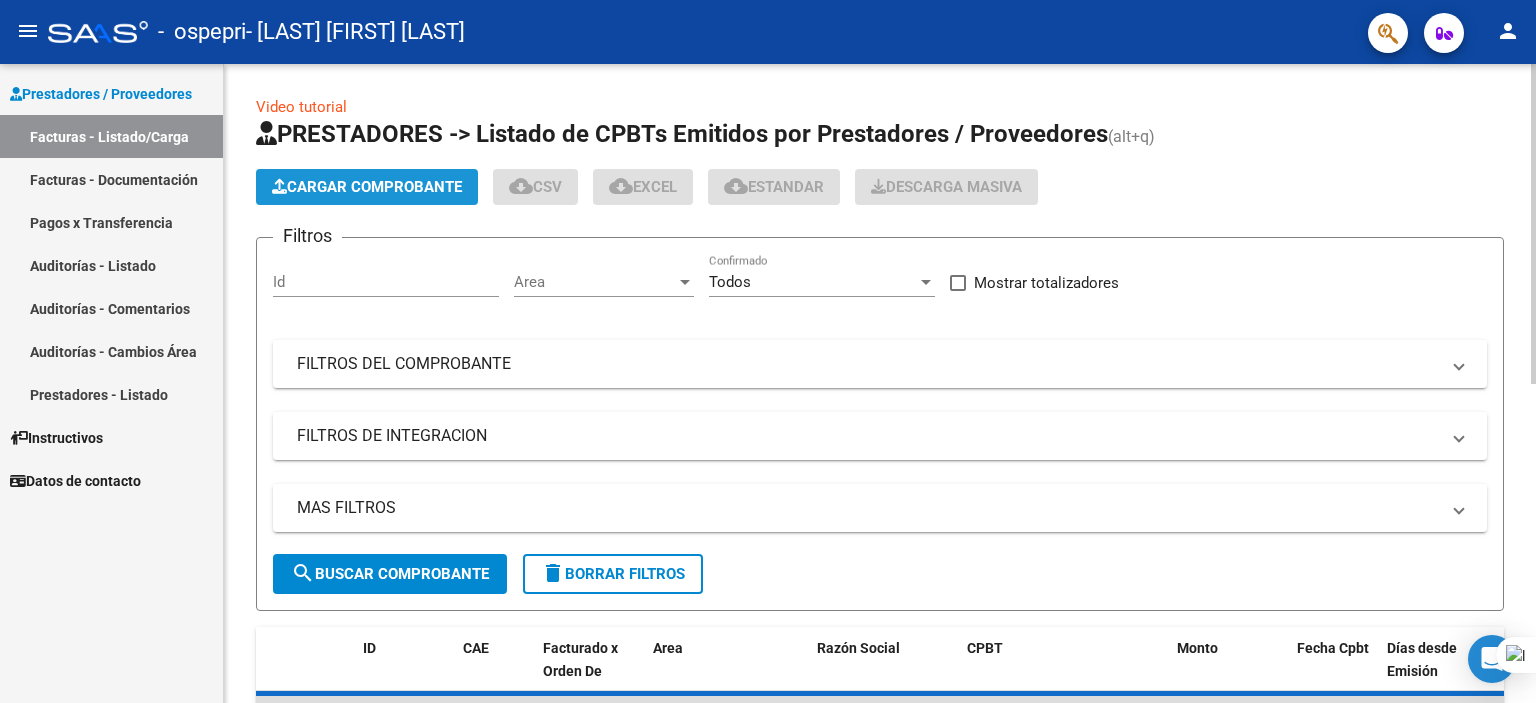 click on "Cargar Comprobante" 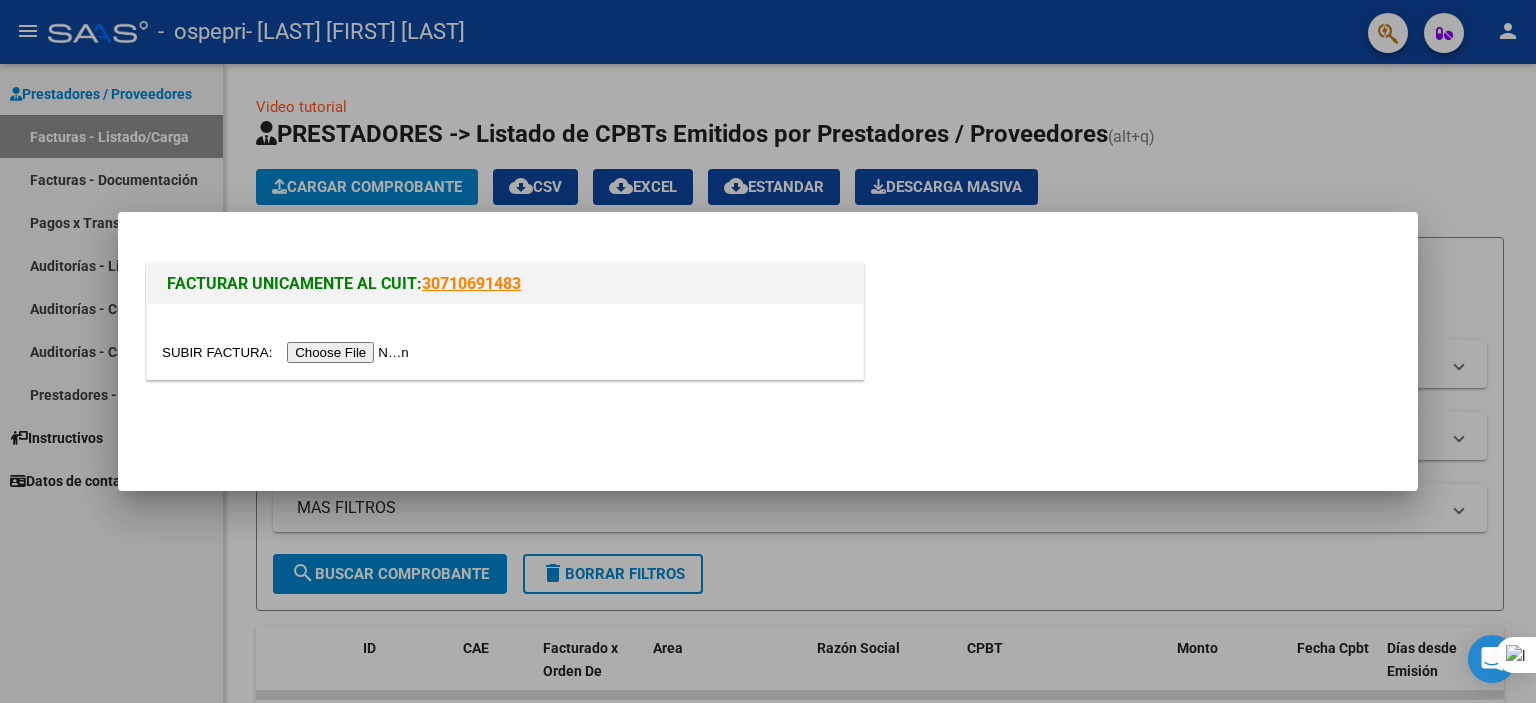 click on "30710691483" at bounding box center [471, 283] 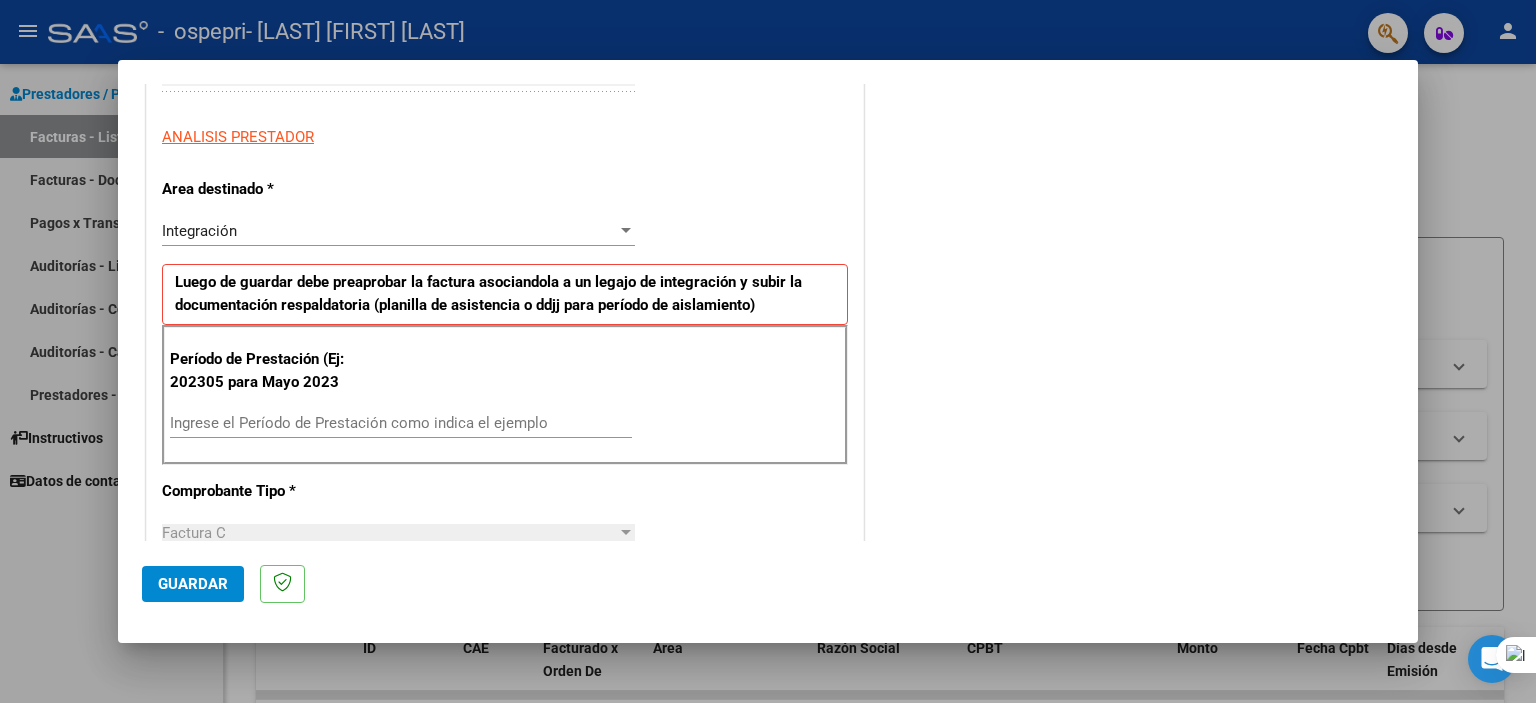 scroll, scrollTop: 342, scrollLeft: 0, axis: vertical 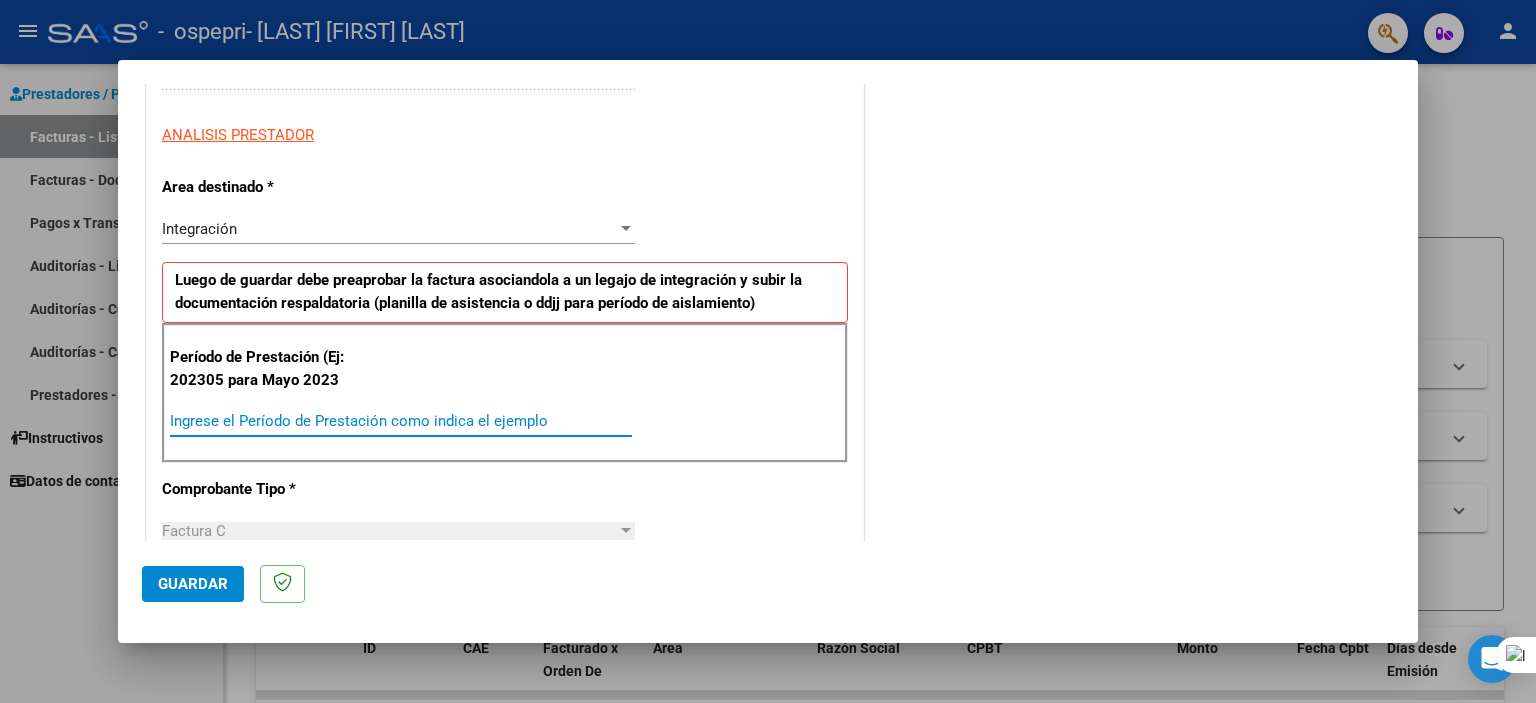 click on "Ingrese el Período de Prestación como indica el ejemplo" at bounding box center (401, 421) 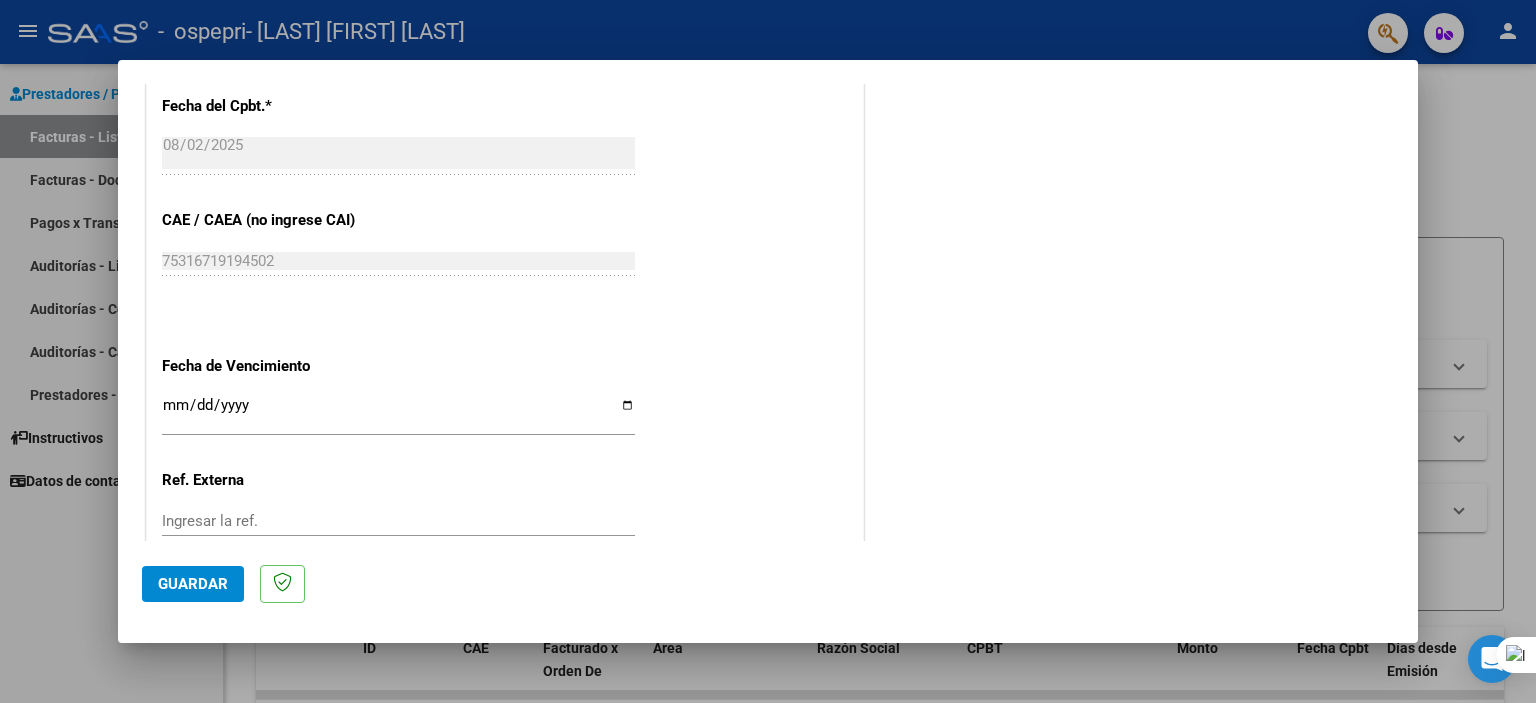 scroll, scrollTop: 1263, scrollLeft: 0, axis: vertical 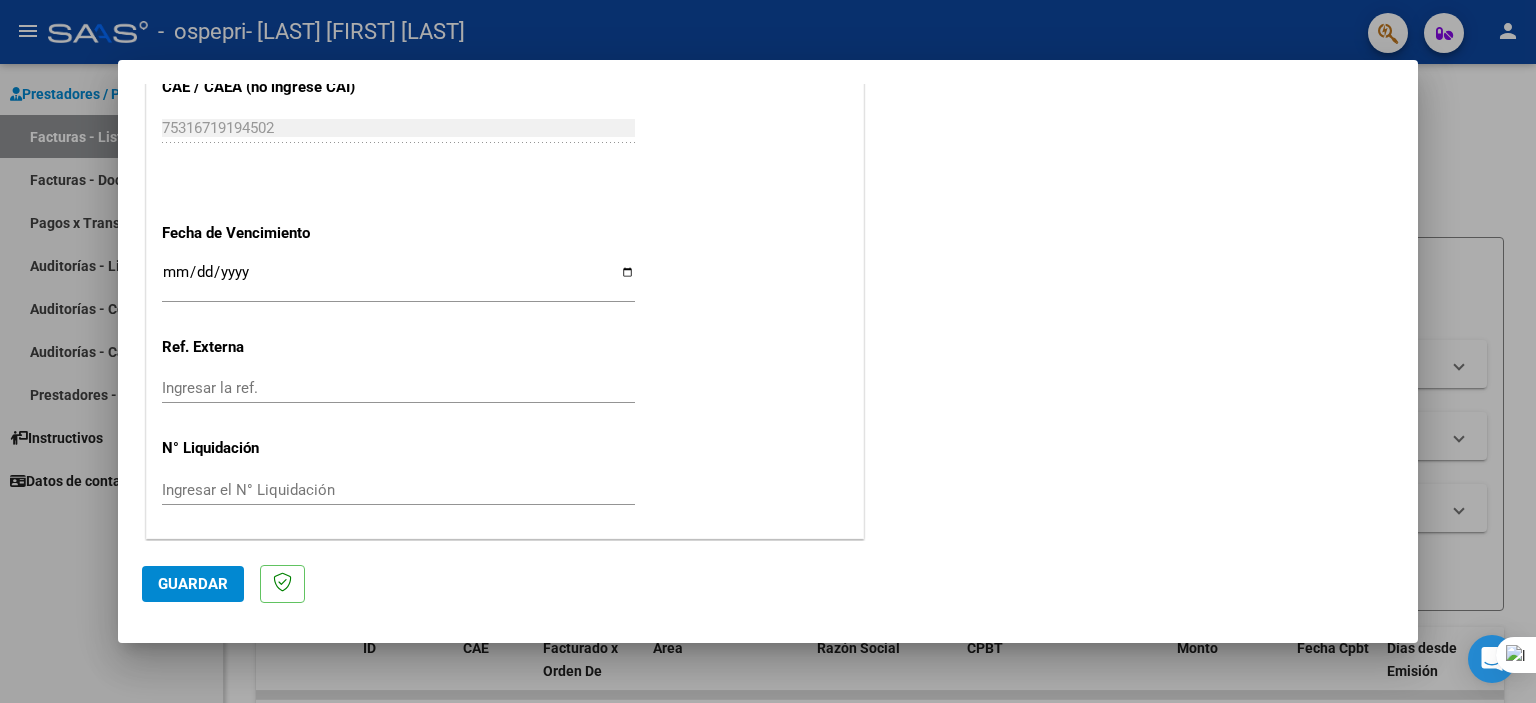 type on "202507" 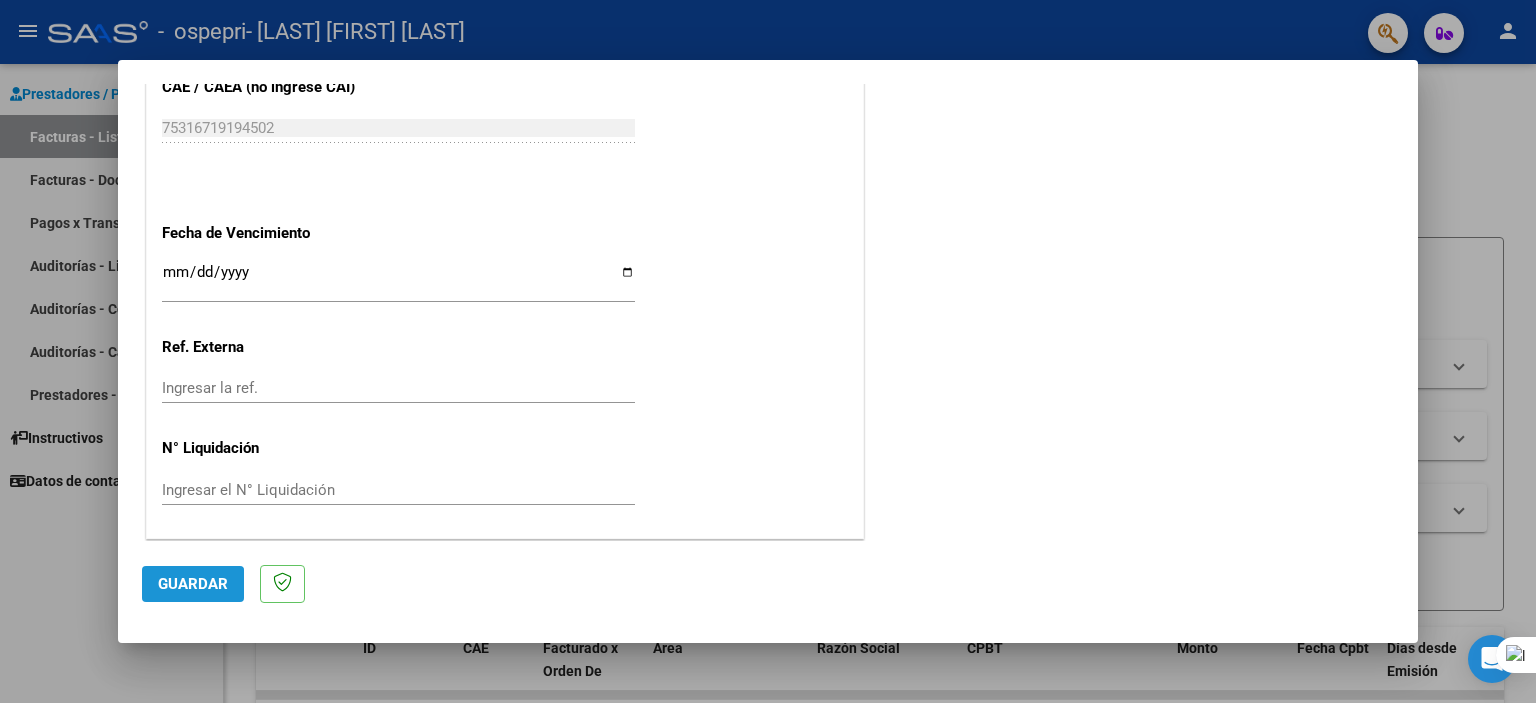 click on "Guardar" 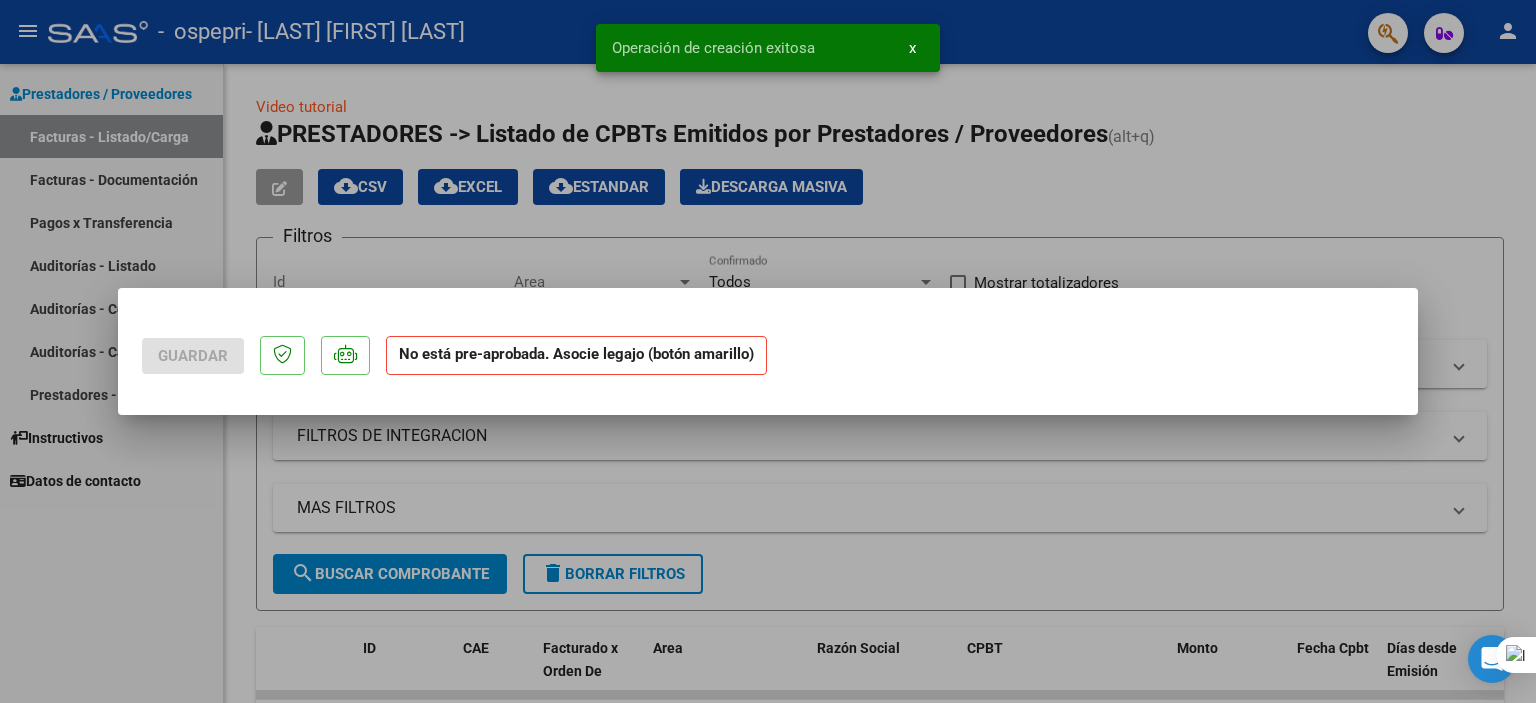 scroll, scrollTop: 0, scrollLeft: 0, axis: both 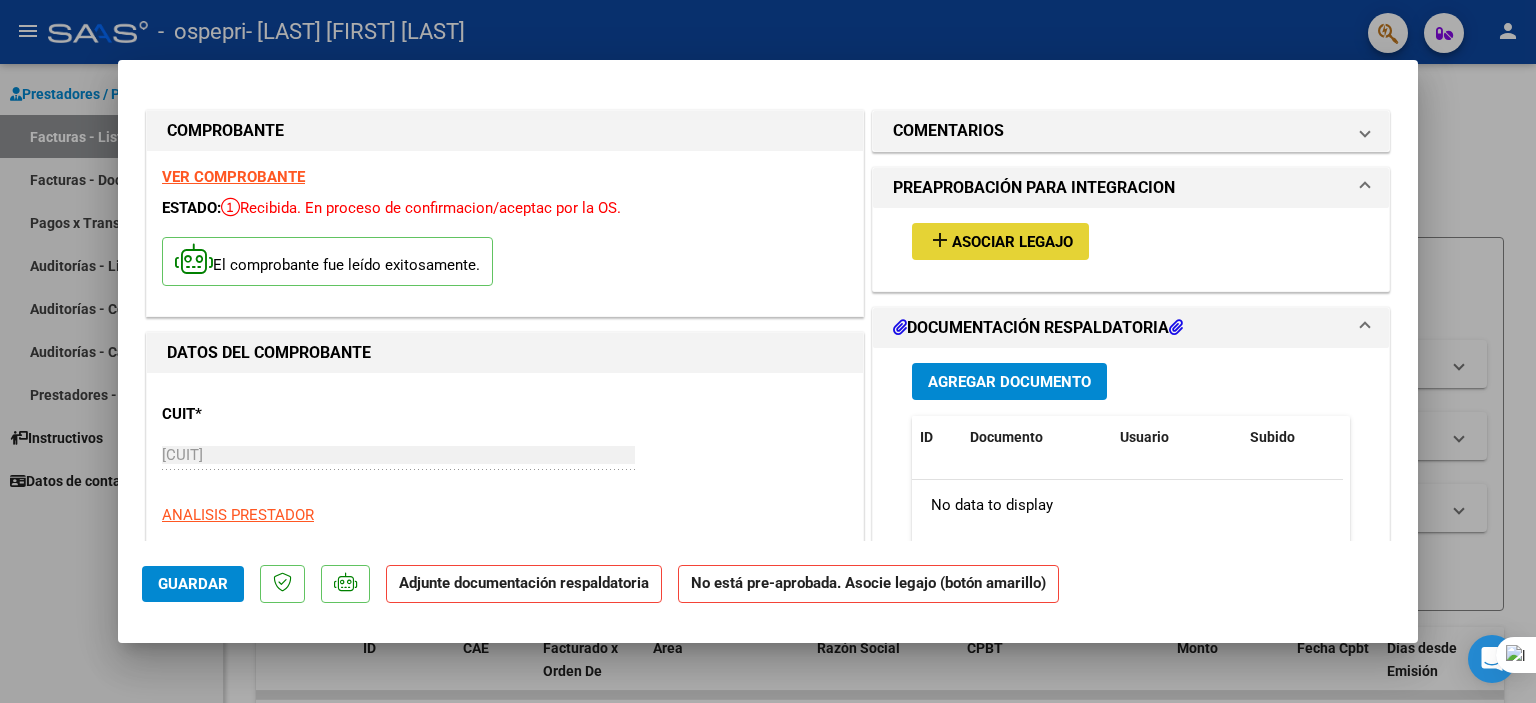 click on "Asociar Legajo" at bounding box center [1012, 242] 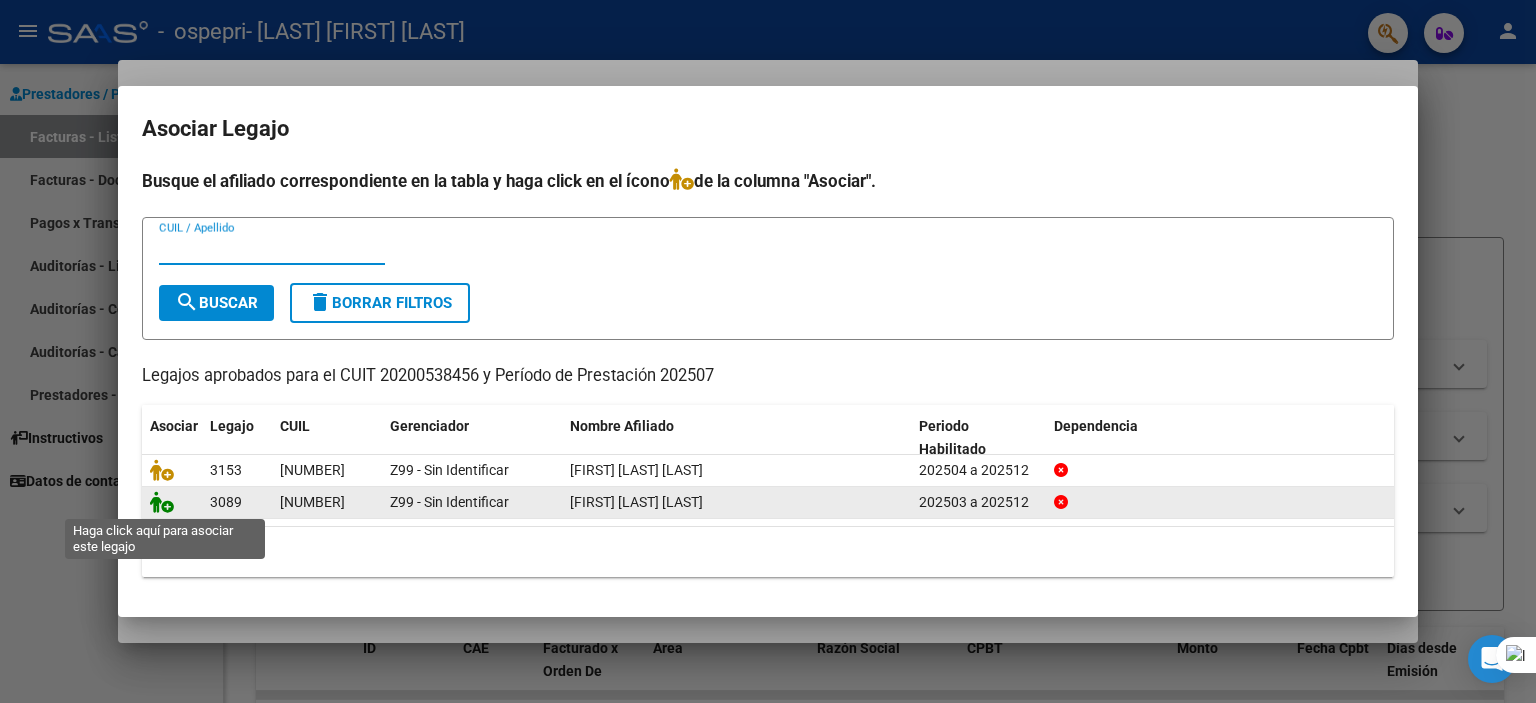 click 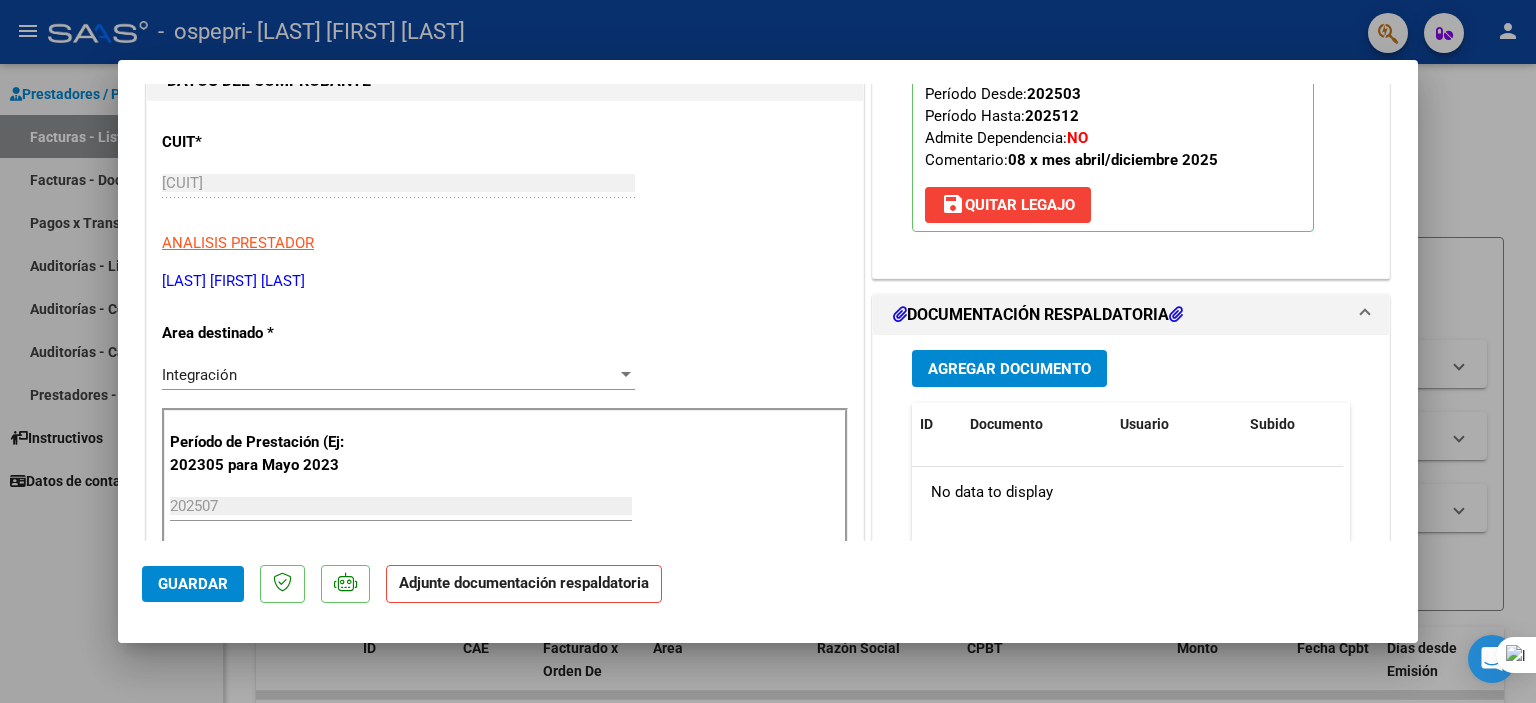scroll, scrollTop: 276, scrollLeft: 0, axis: vertical 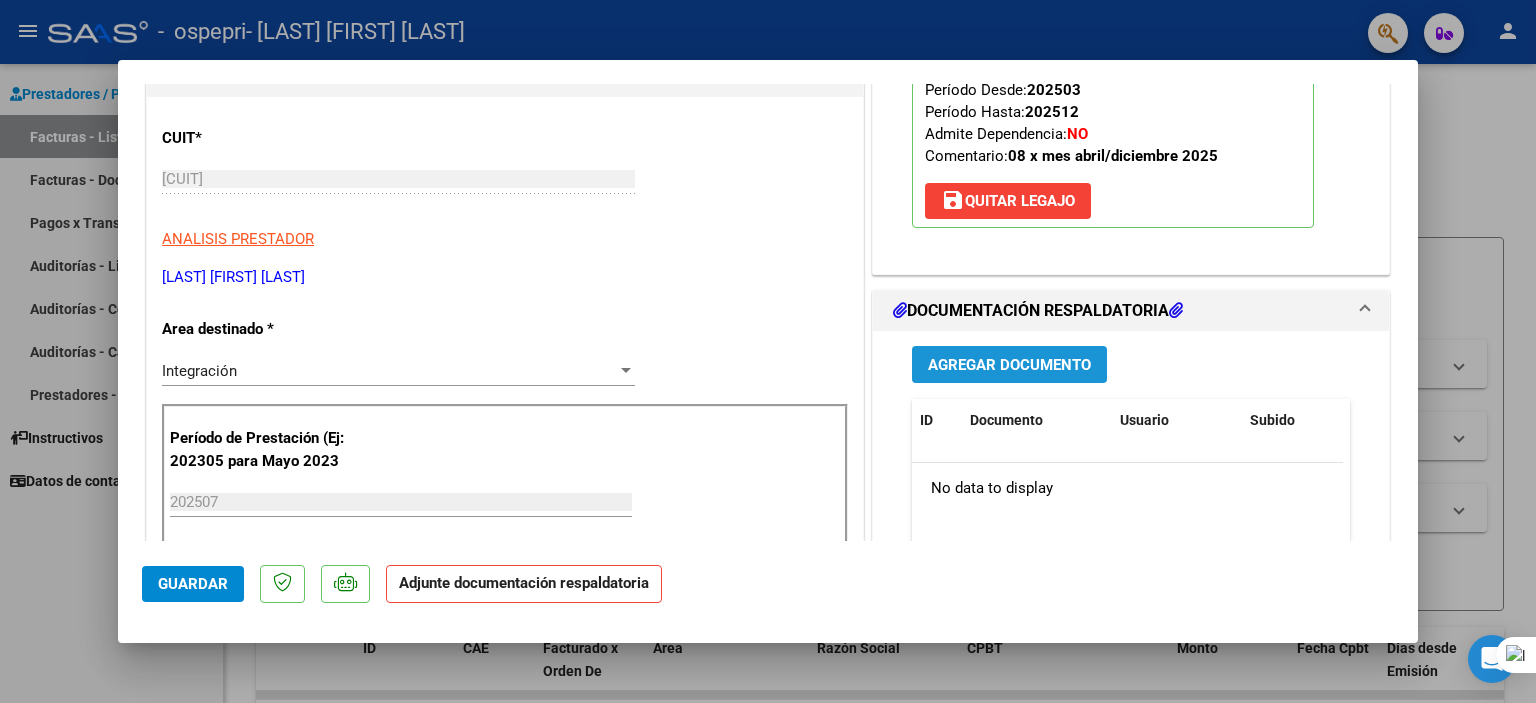 click on "Agregar Documento" at bounding box center [1009, 365] 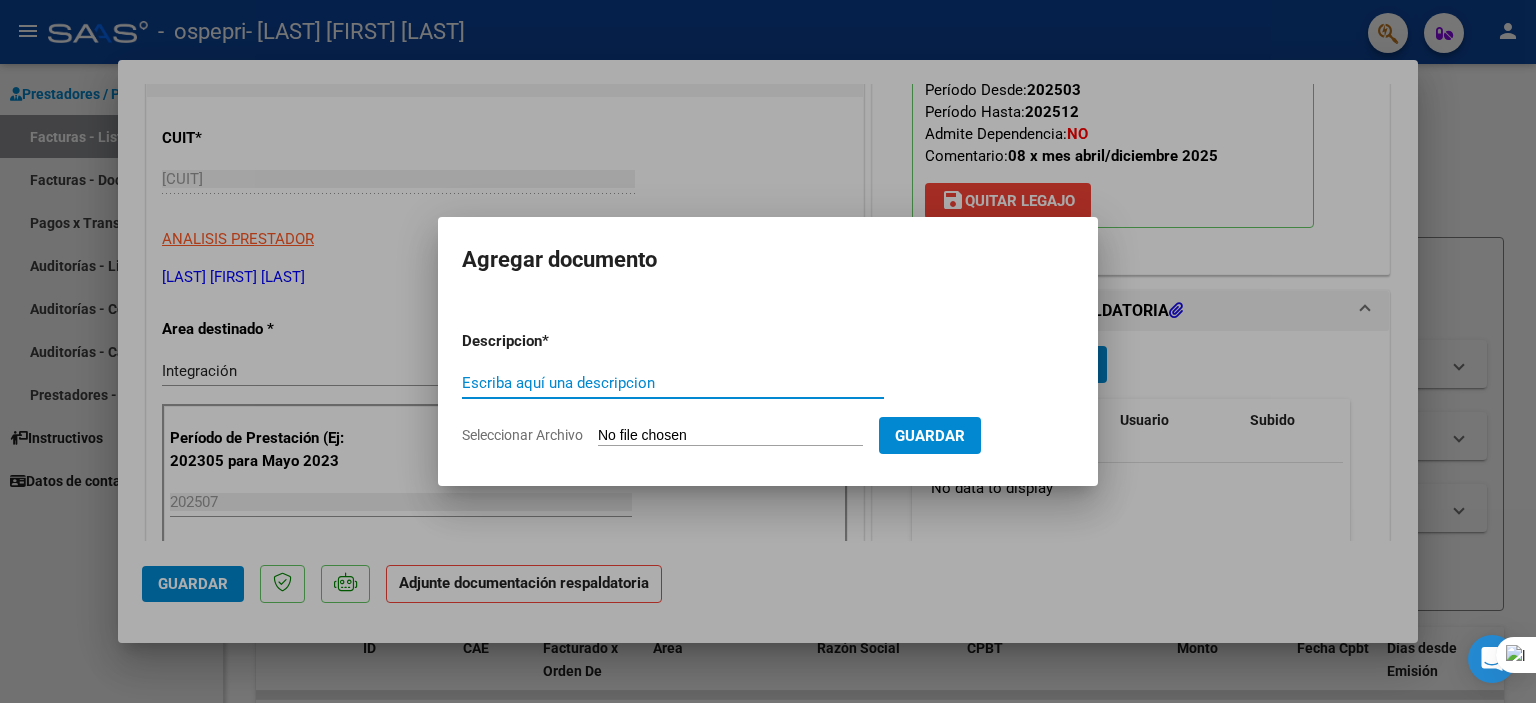 click on "Escriba aquí una descripcion" at bounding box center (673, 383) 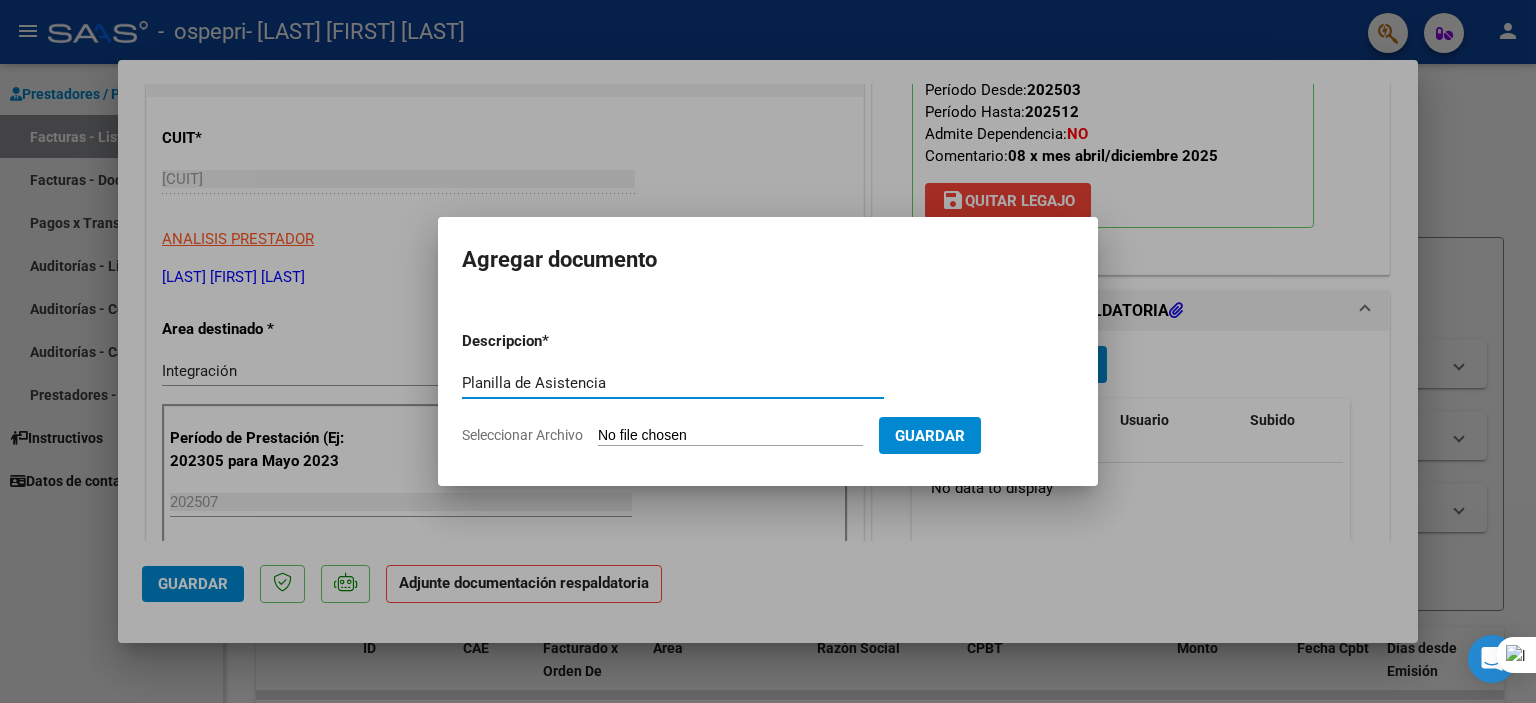 type on "Planilla de Asistencia" 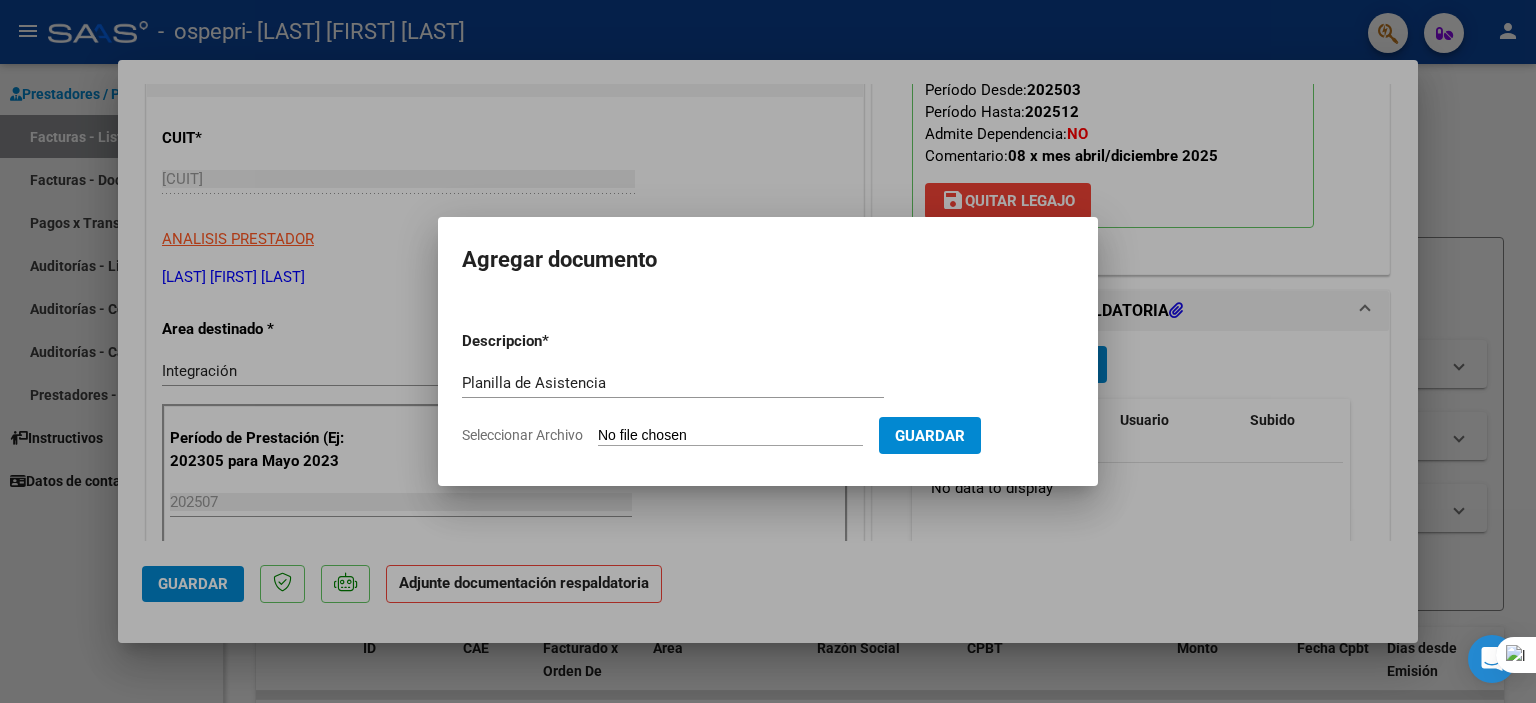 click on "Seleccionar Archivo" at bounding box center (730, 436) 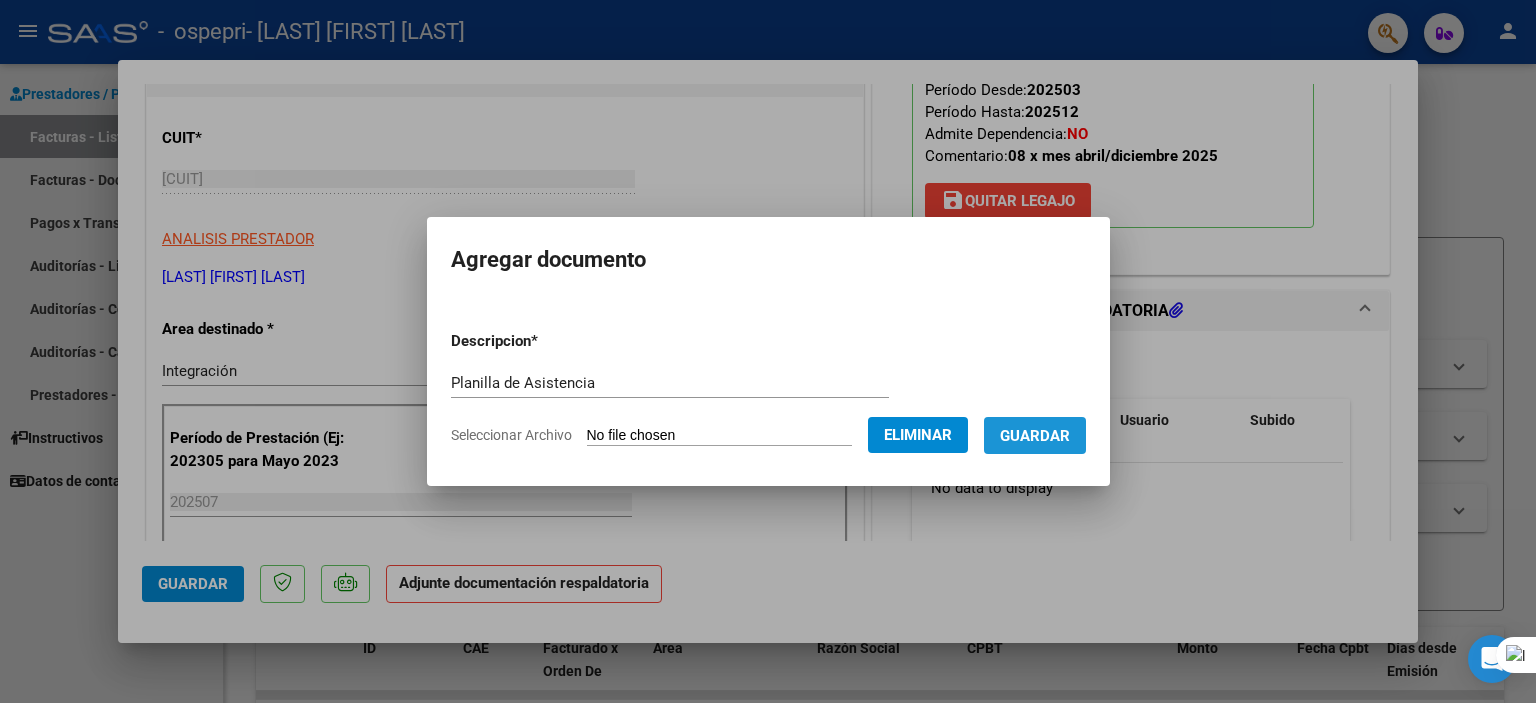 click on "Guardar" at bounding box center (1035, 436) 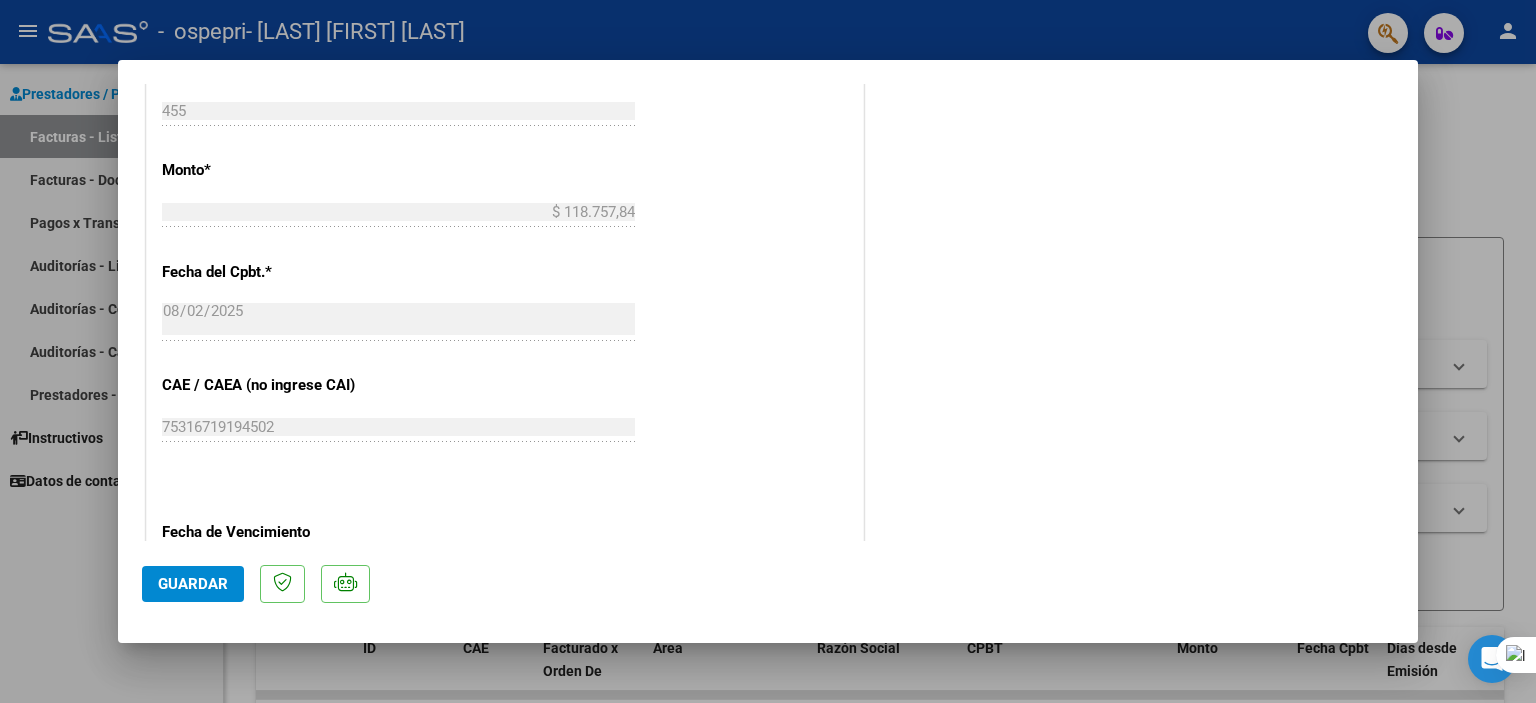 scroll, scrollTop: 1331, scrollLeft: 0, axis: vertical 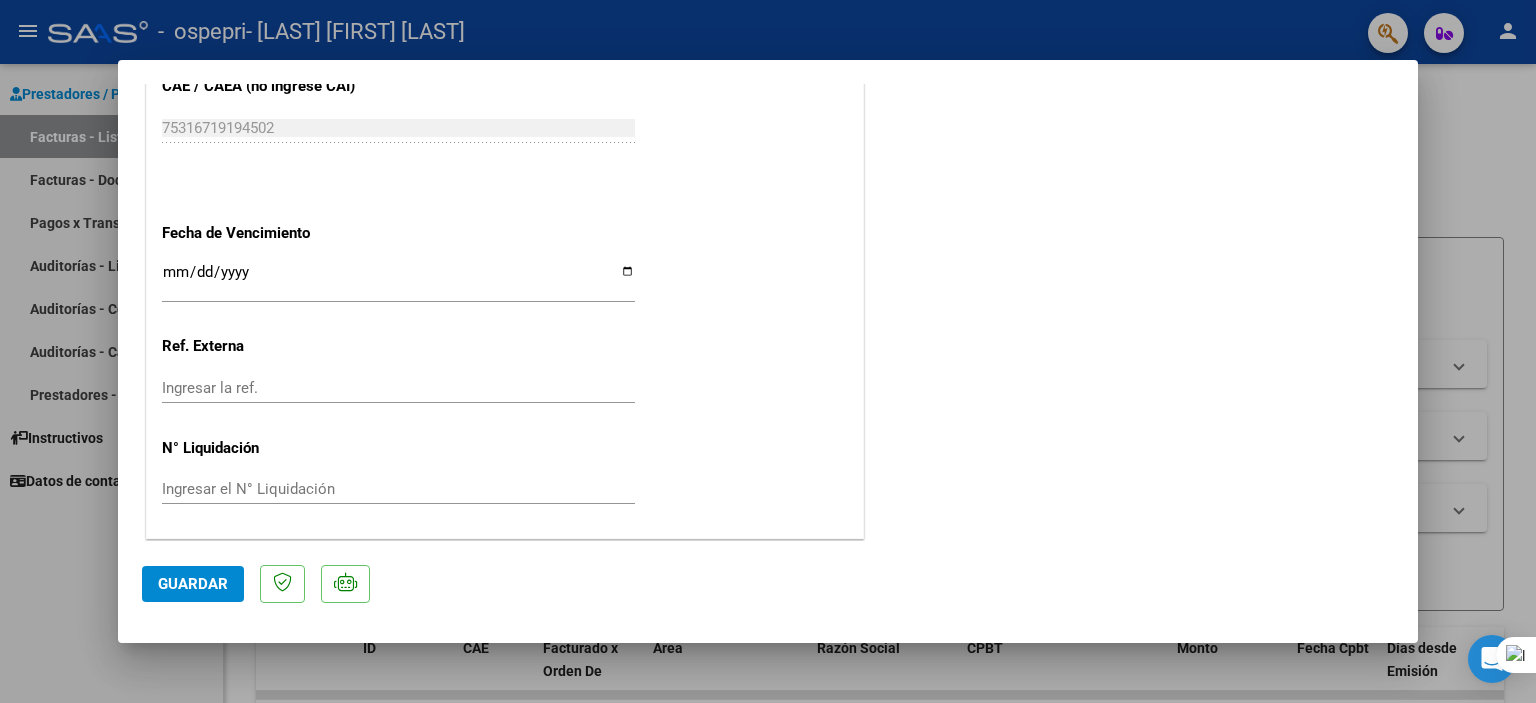 click on "Guardar" 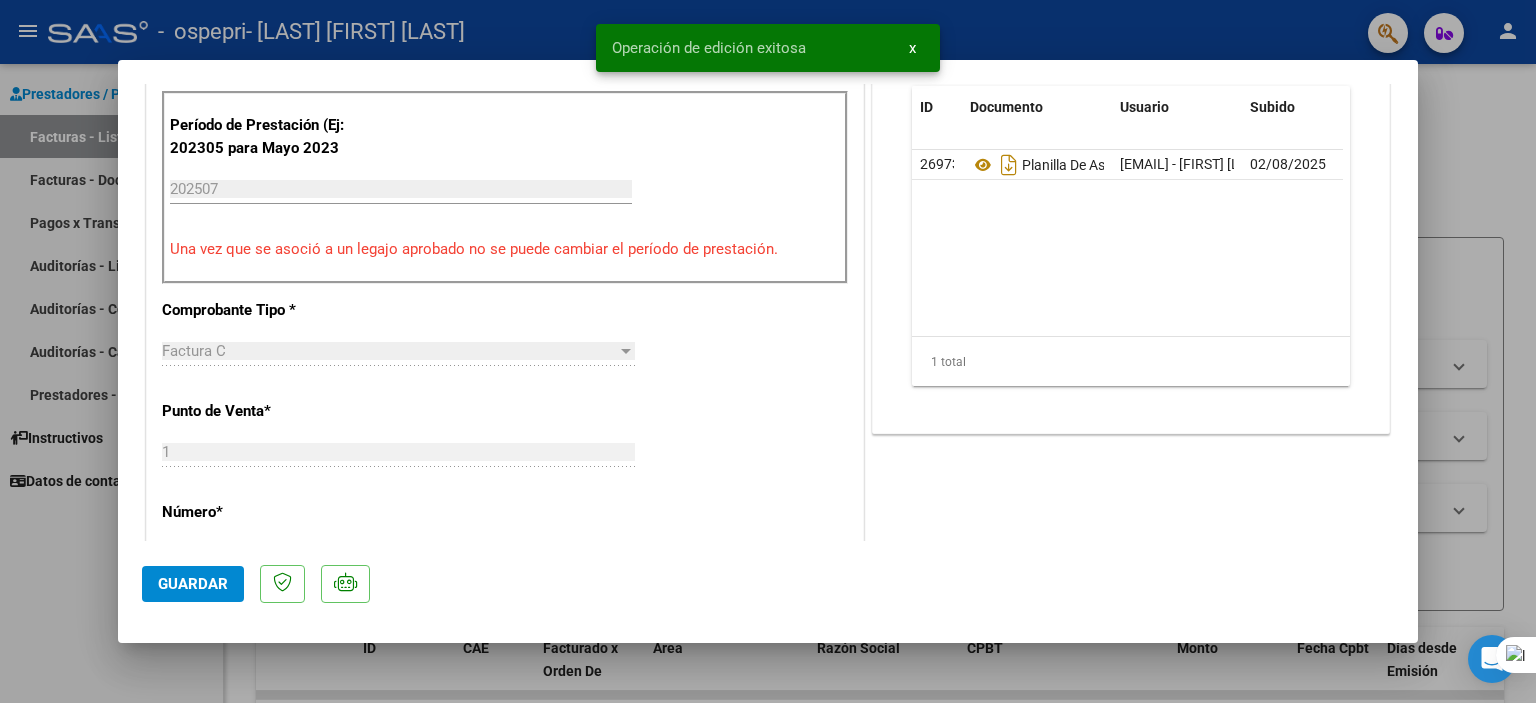scroll, scrollTop: 500, scrollLeft: 0, axis: vertical 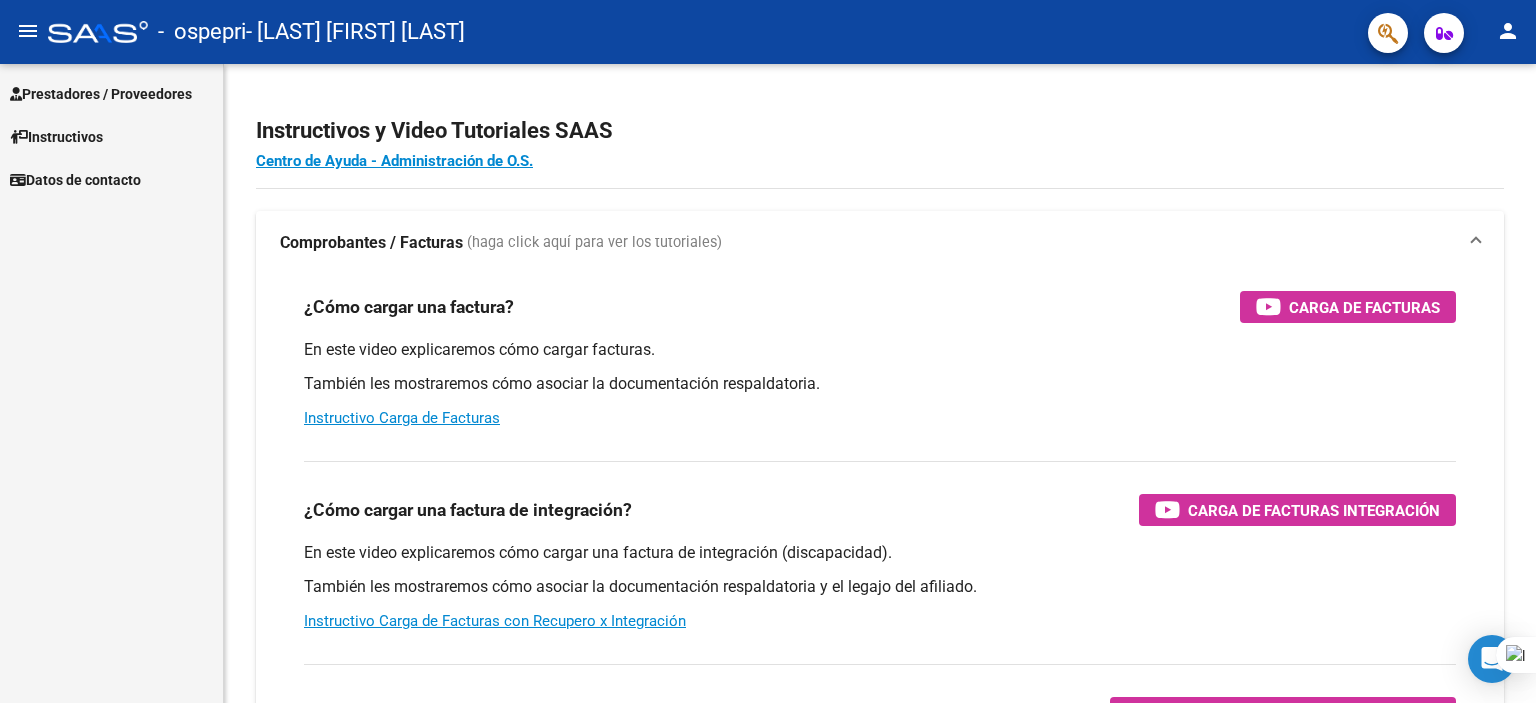 click on "Prestadores / Proveedores" at bounding box center (101, 94) 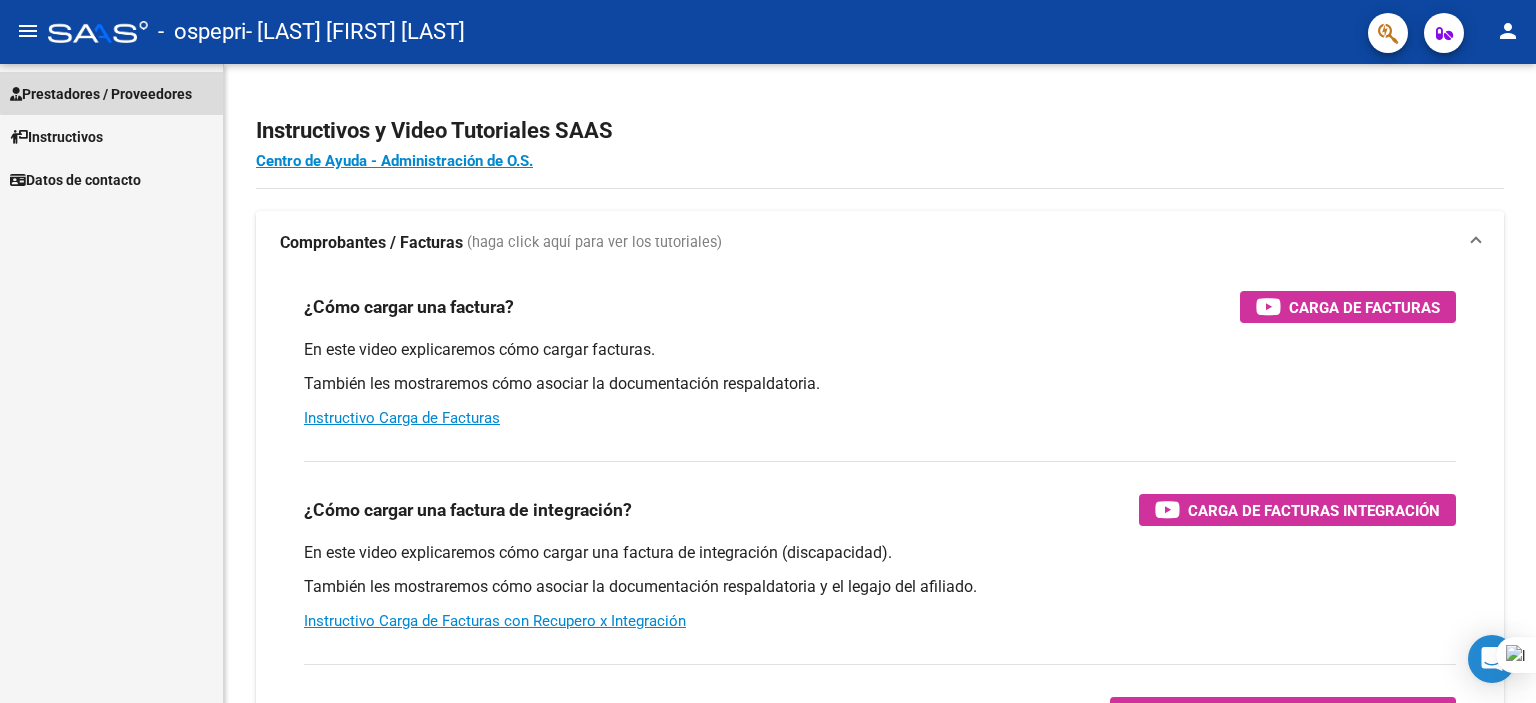 click on "Prestadores / Proveedores" at bounding box center [101, 94] 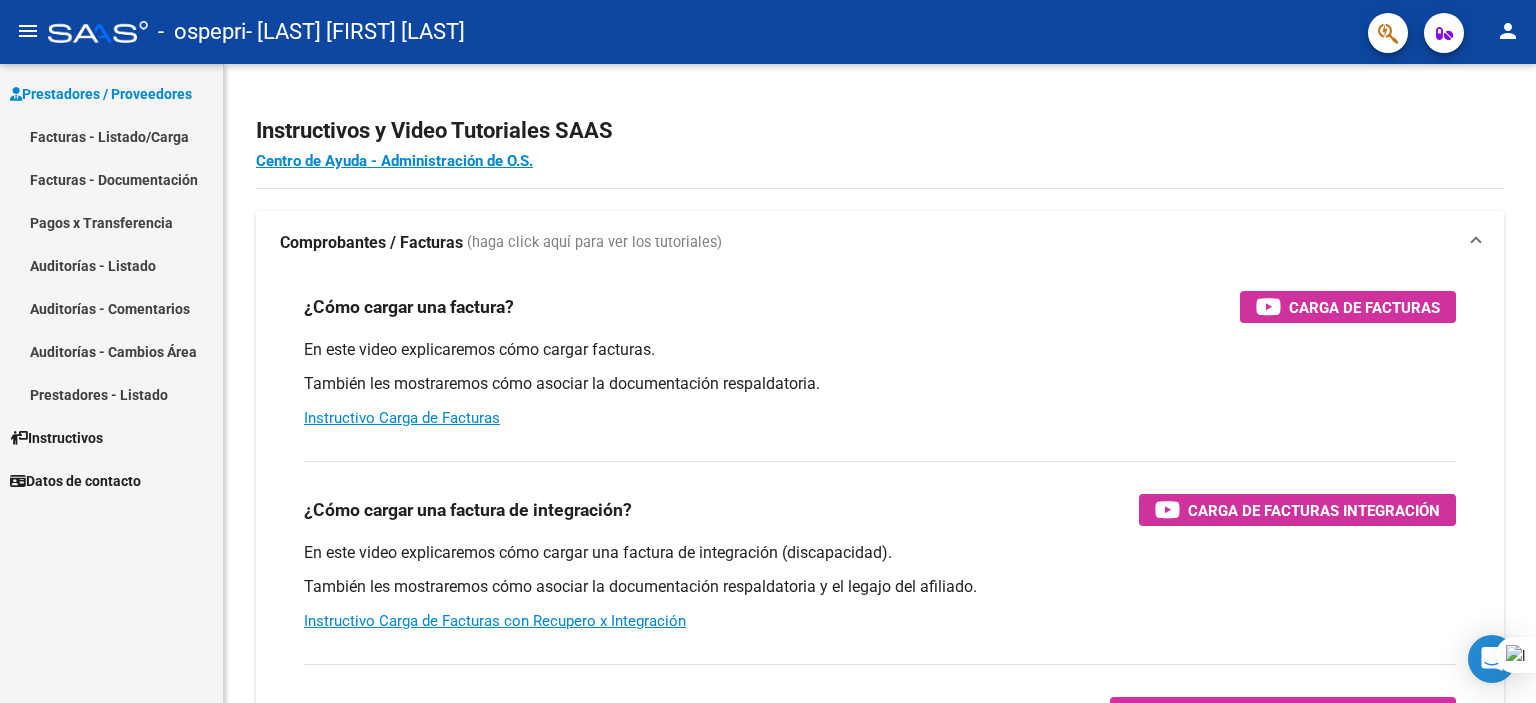 click on "Facturas - Listado/Carga" at bounding box center (111, 136) 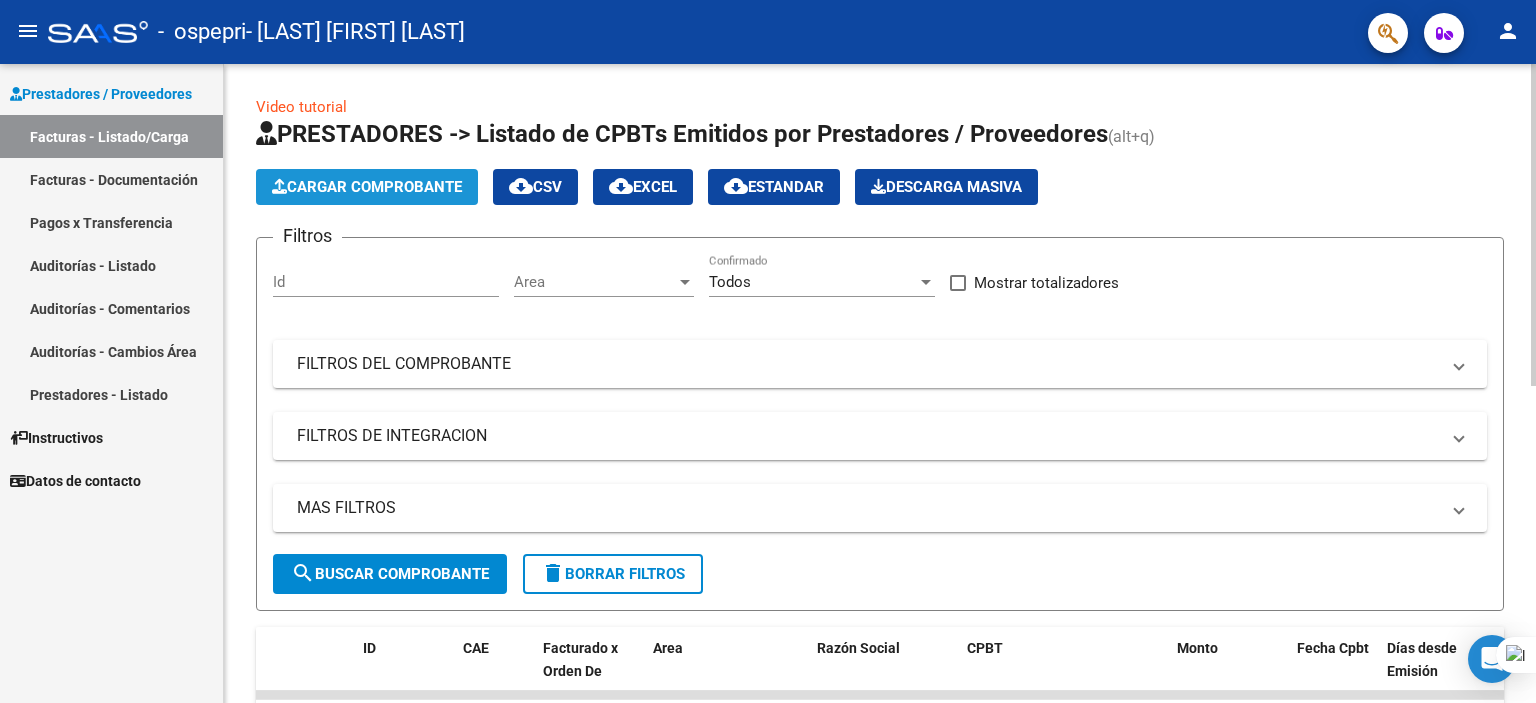 click on "Cargar Comprobante" 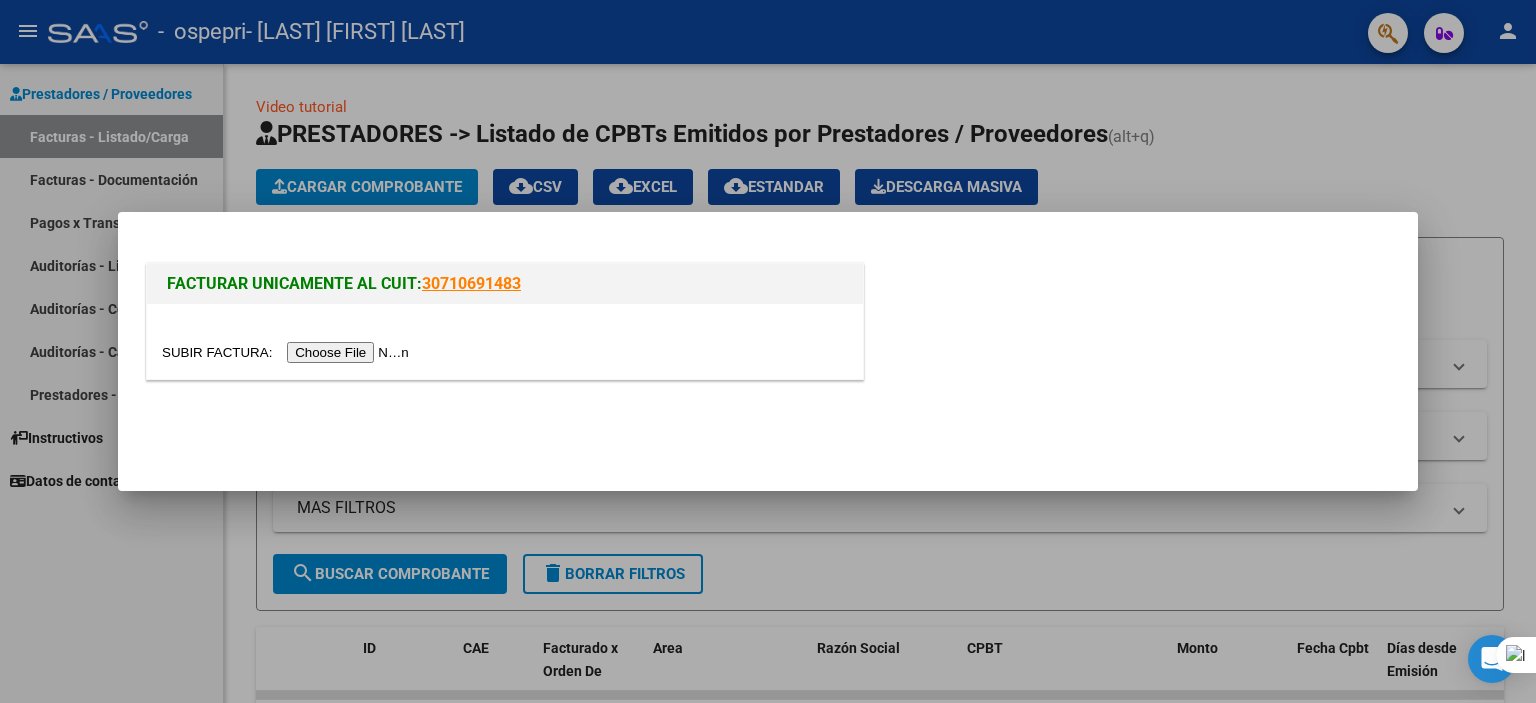 click at bounding box center (288, 352) 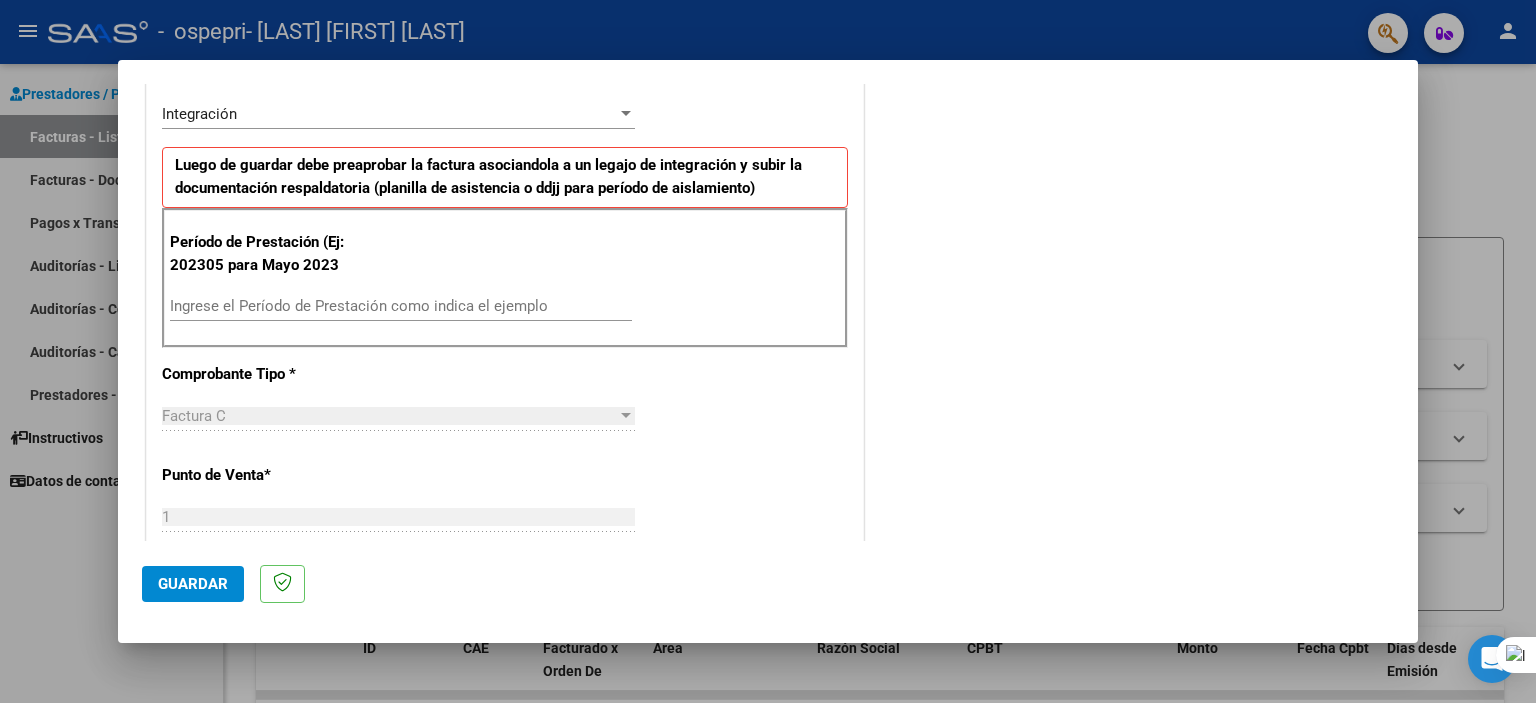 scroll, scrollTop: 446, scrollLeft: 0, axis: vertical 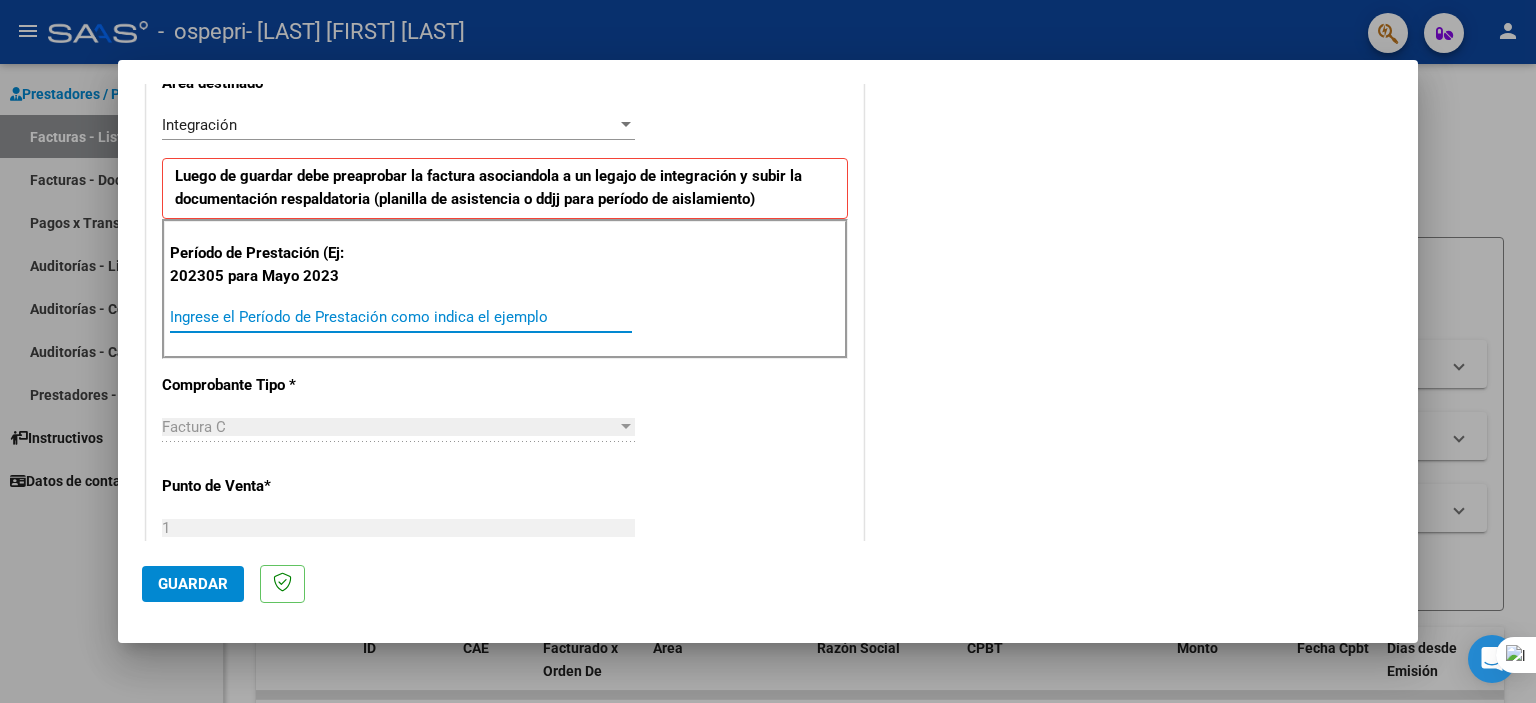 click on "Ingrese el Período de Prestación como indica el ejemplo" at bounding box center (401, 317) 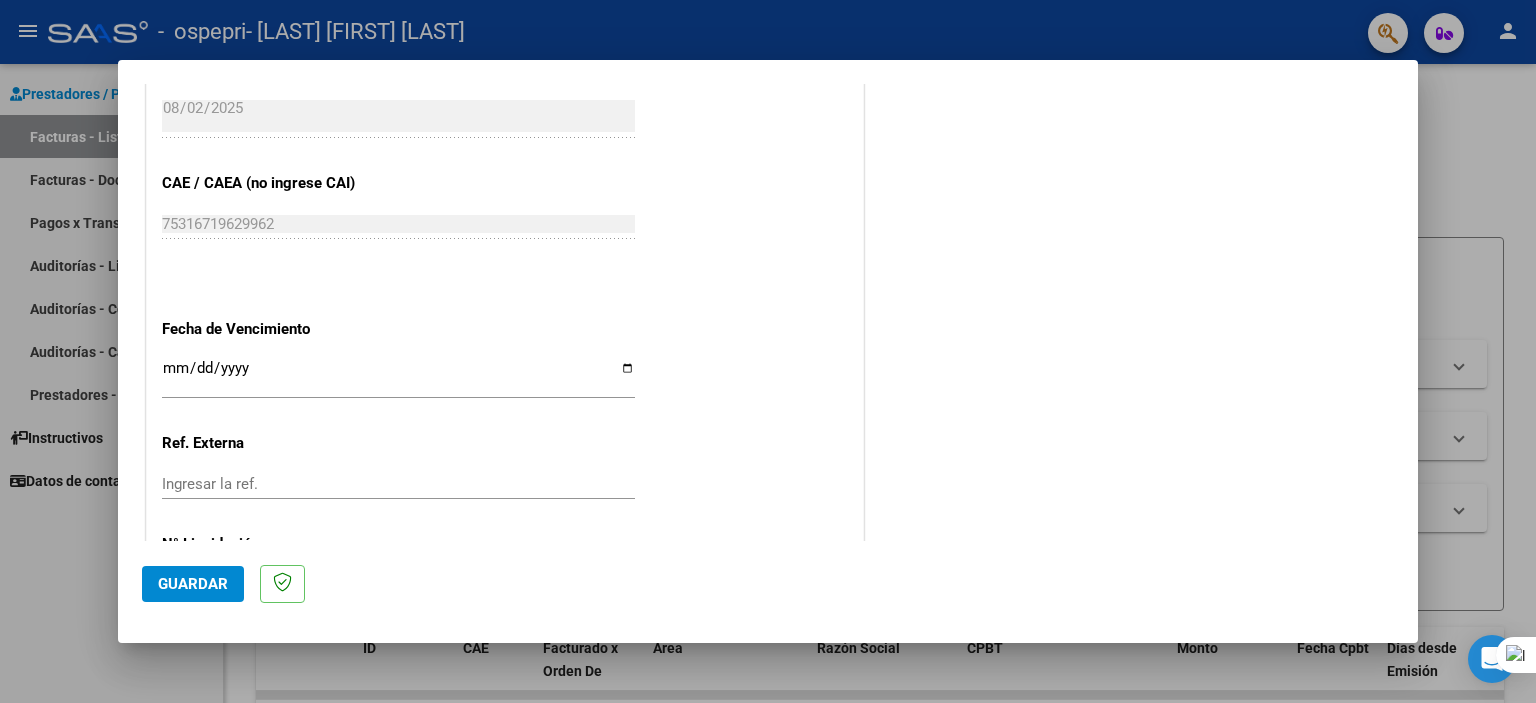 scroll, scrollTop: 1263, scrollLeft: 0, axis: vertical 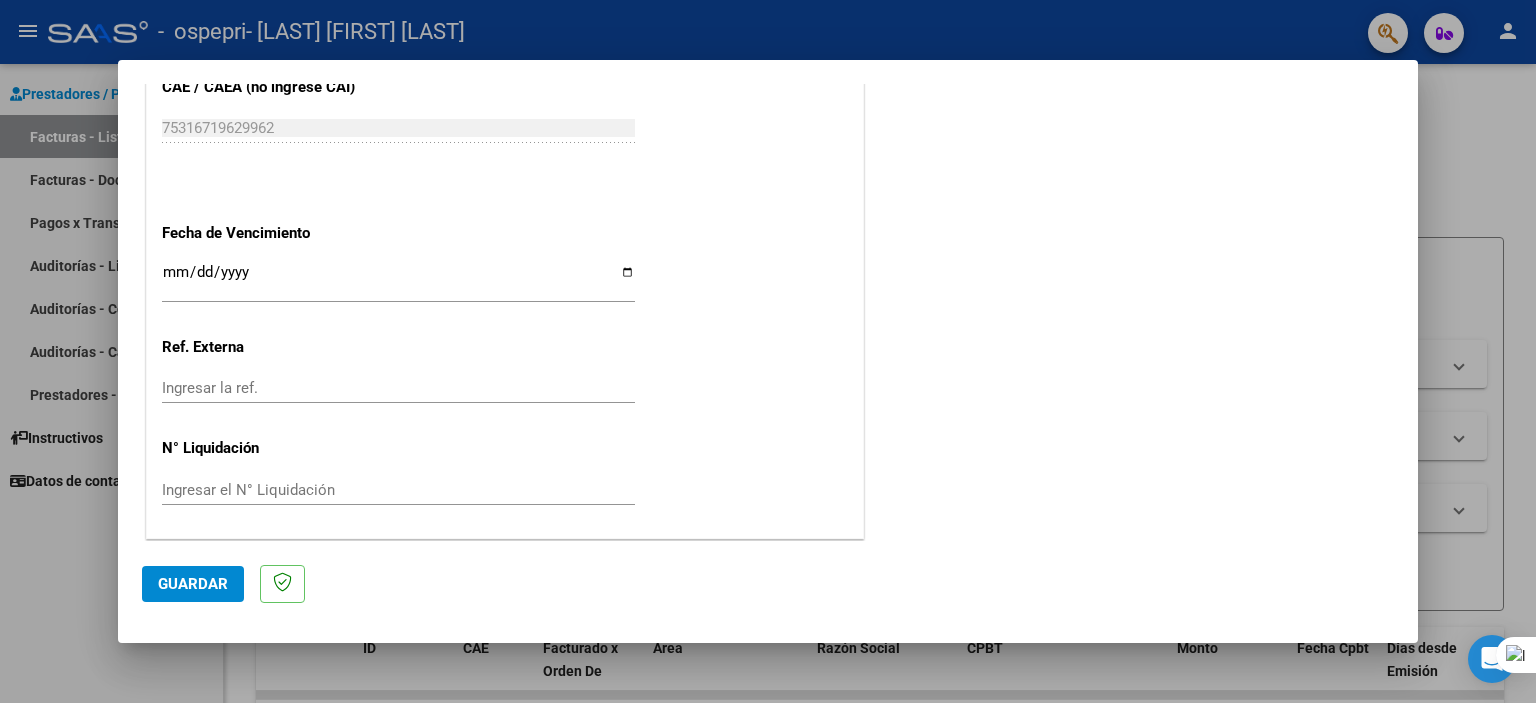 type on "202507" 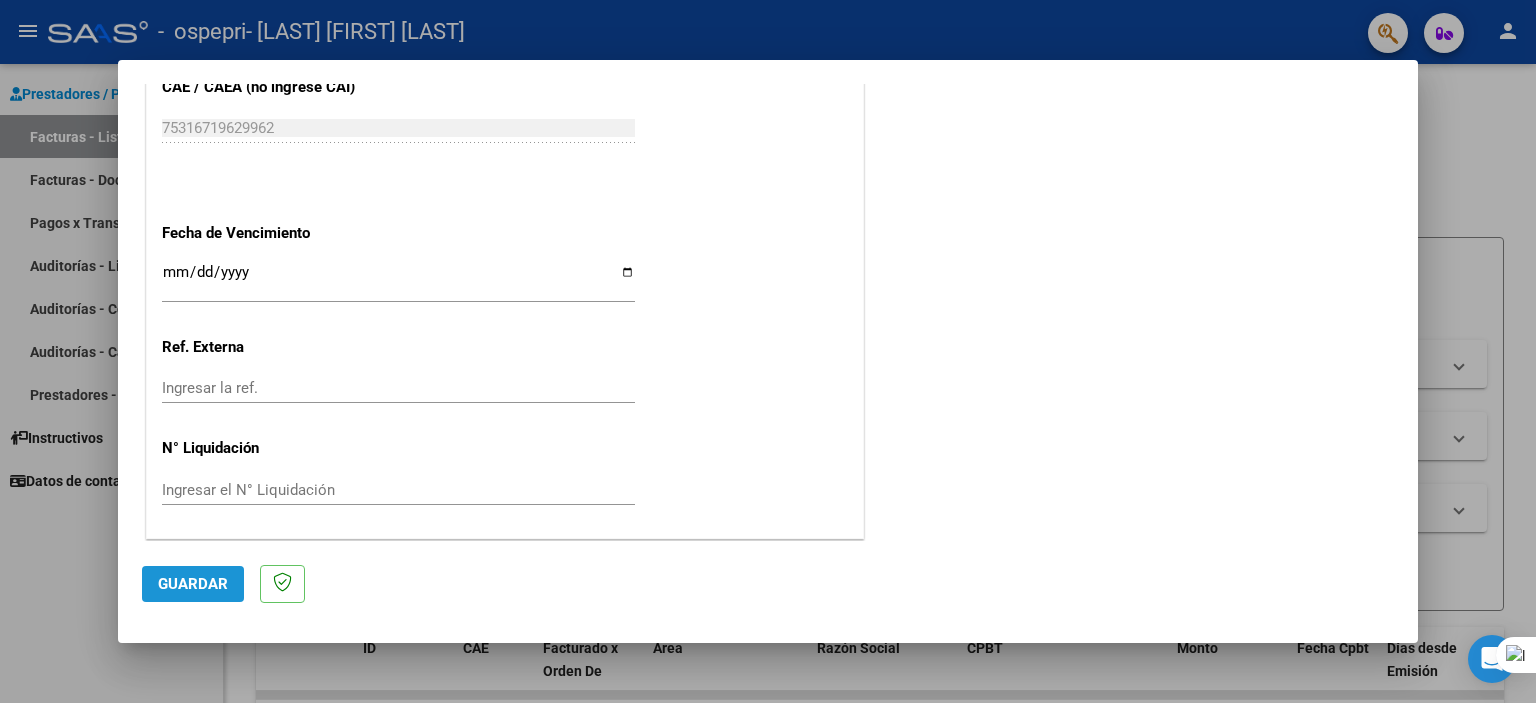 click on "Guardar" 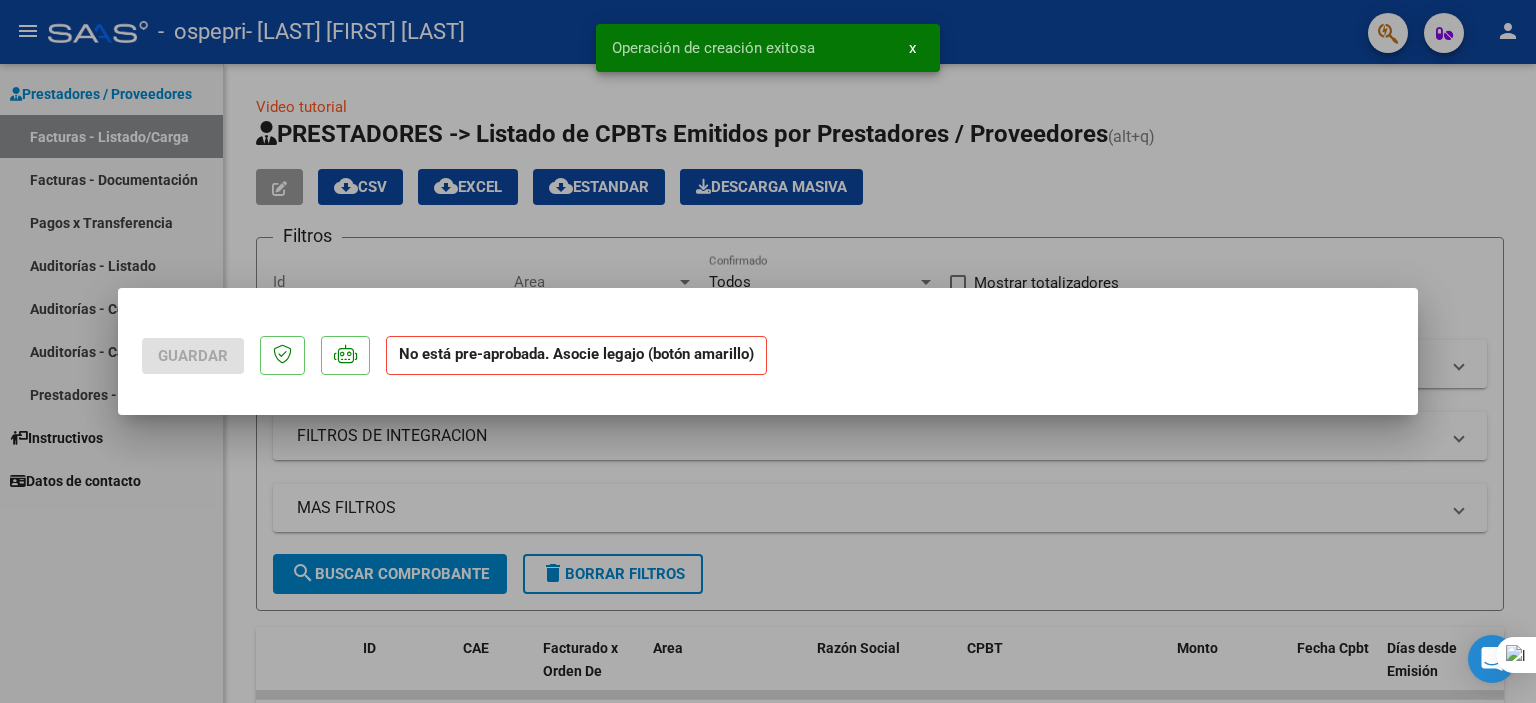 scroll, scrollTop: 0, scrollLeft: 0, axis: both 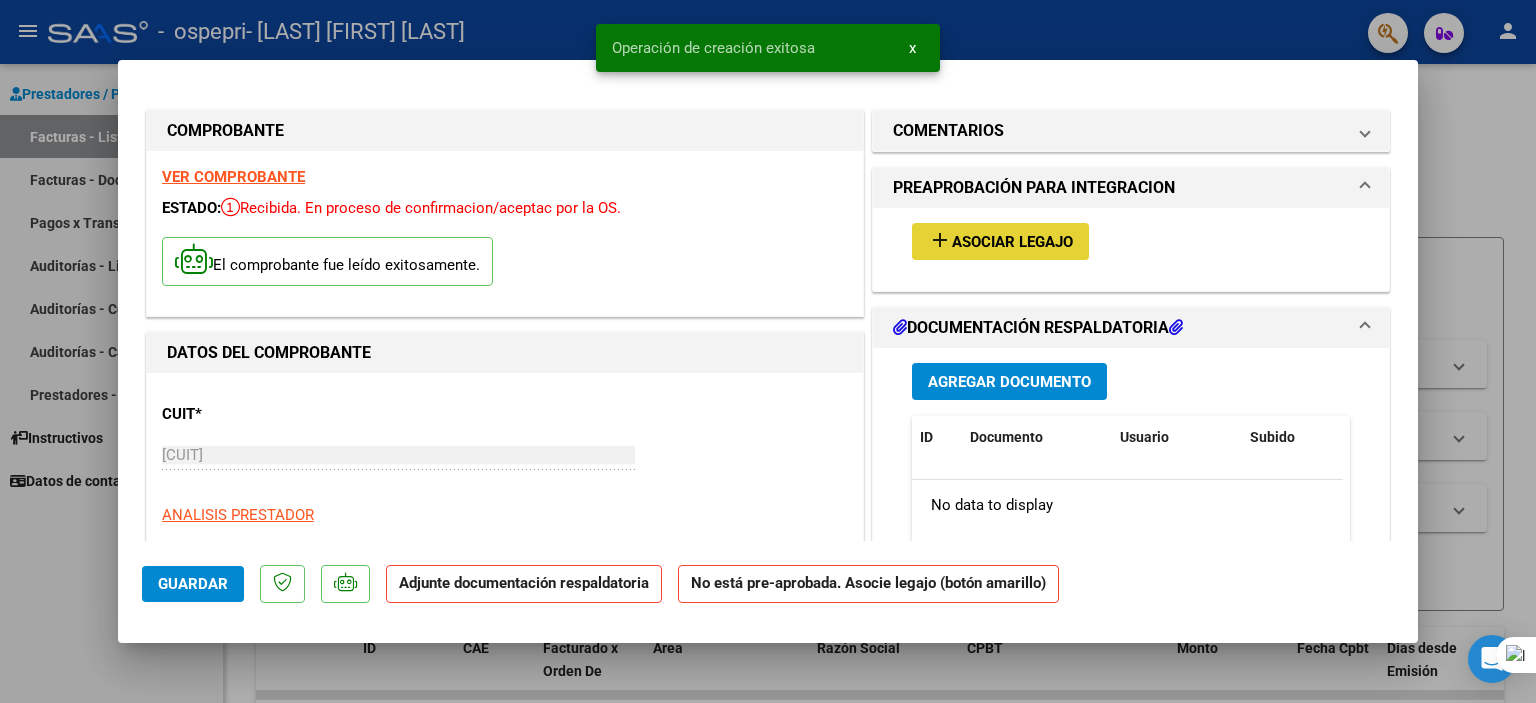 click on "Asociar Legajo" at bounding box center [1012, 242] 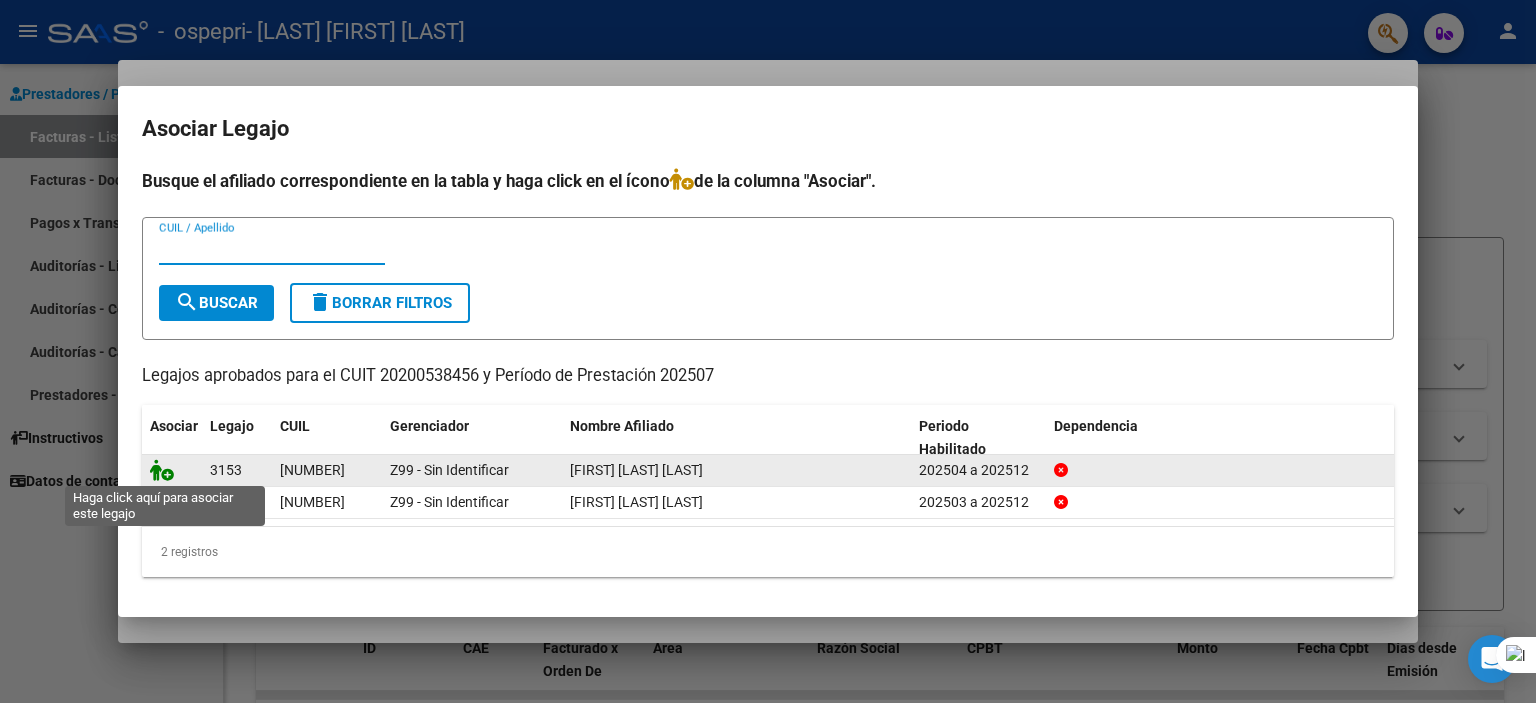 click 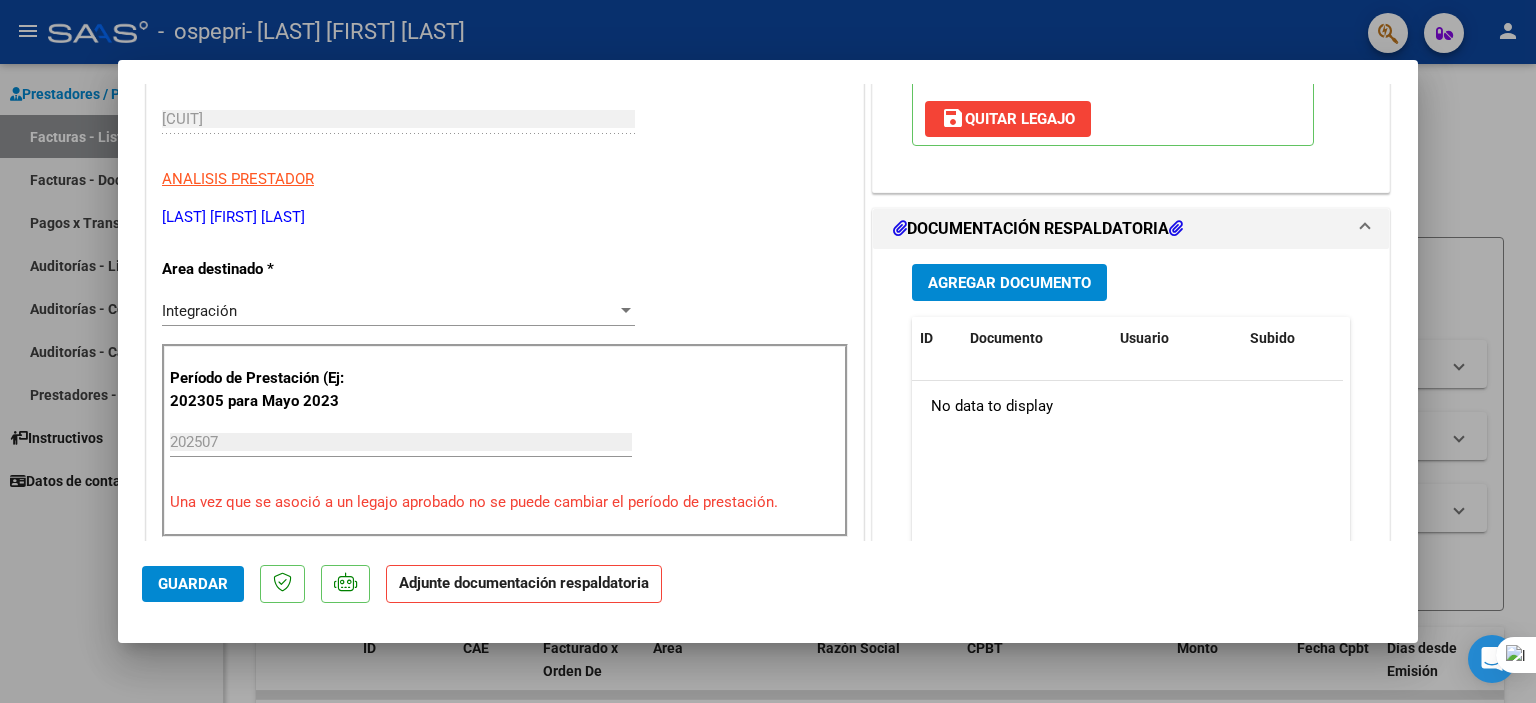 scroll, scrollTop: 336, scrollLeft: 0, axis: vertical 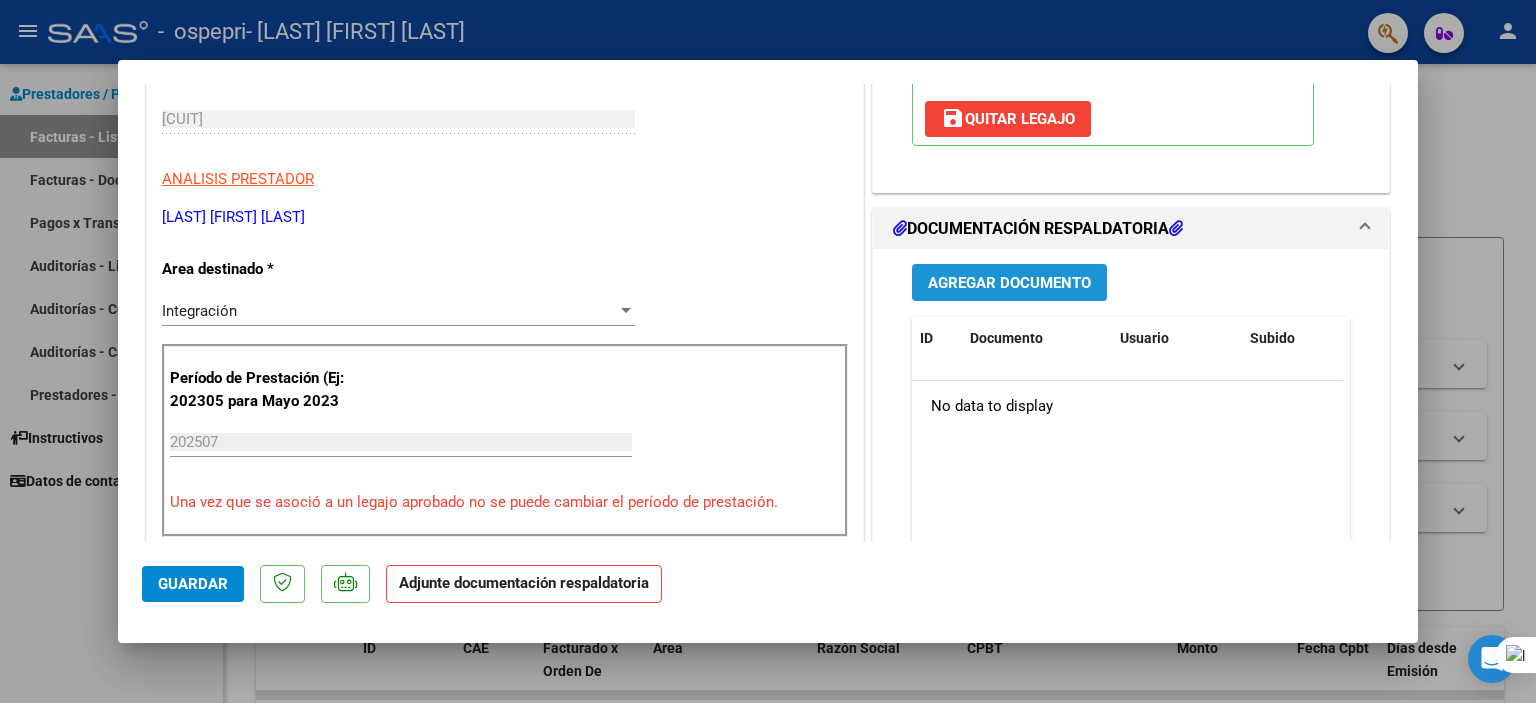 click on "Agregar Documento" at bounding box center (1009, 283) 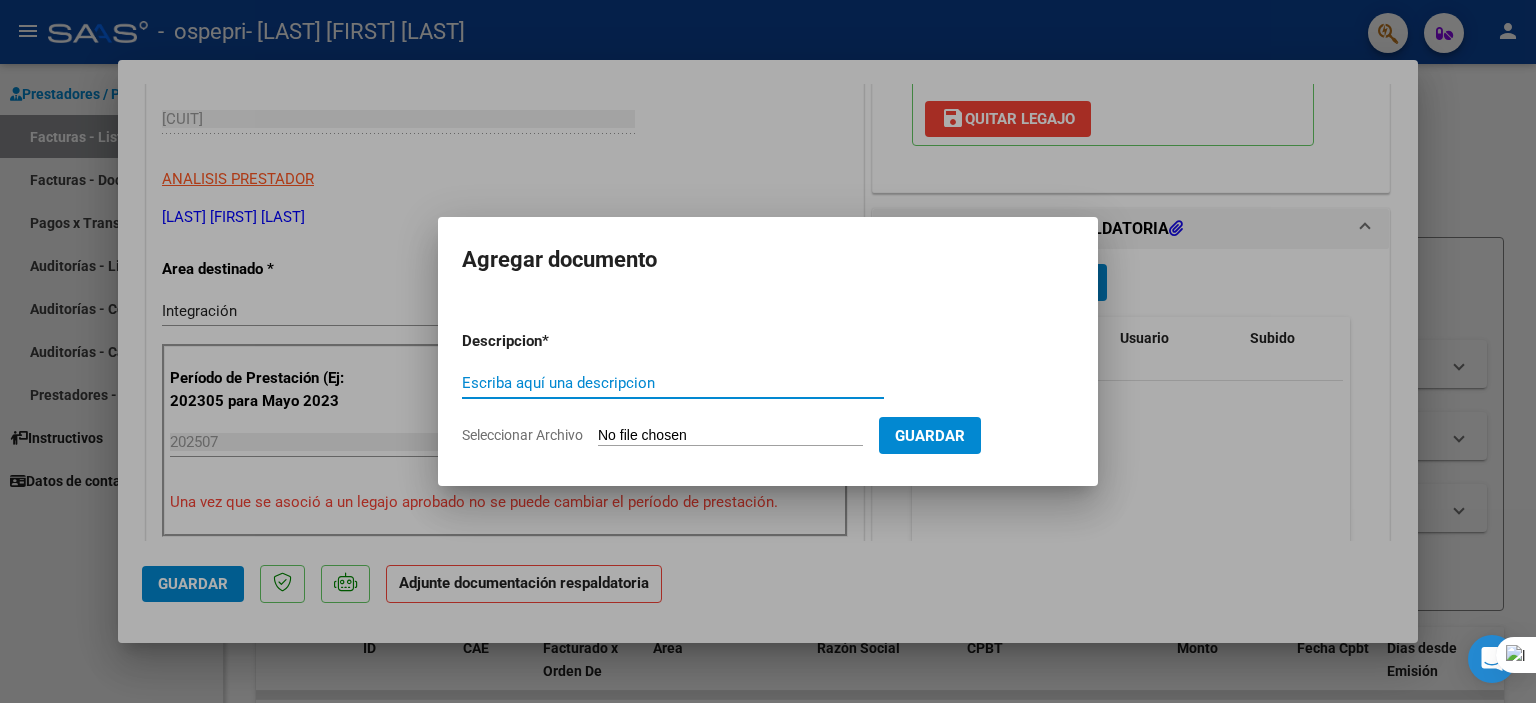 click on "Escriba aquí una descripcion" at bounding box center [673, 383] 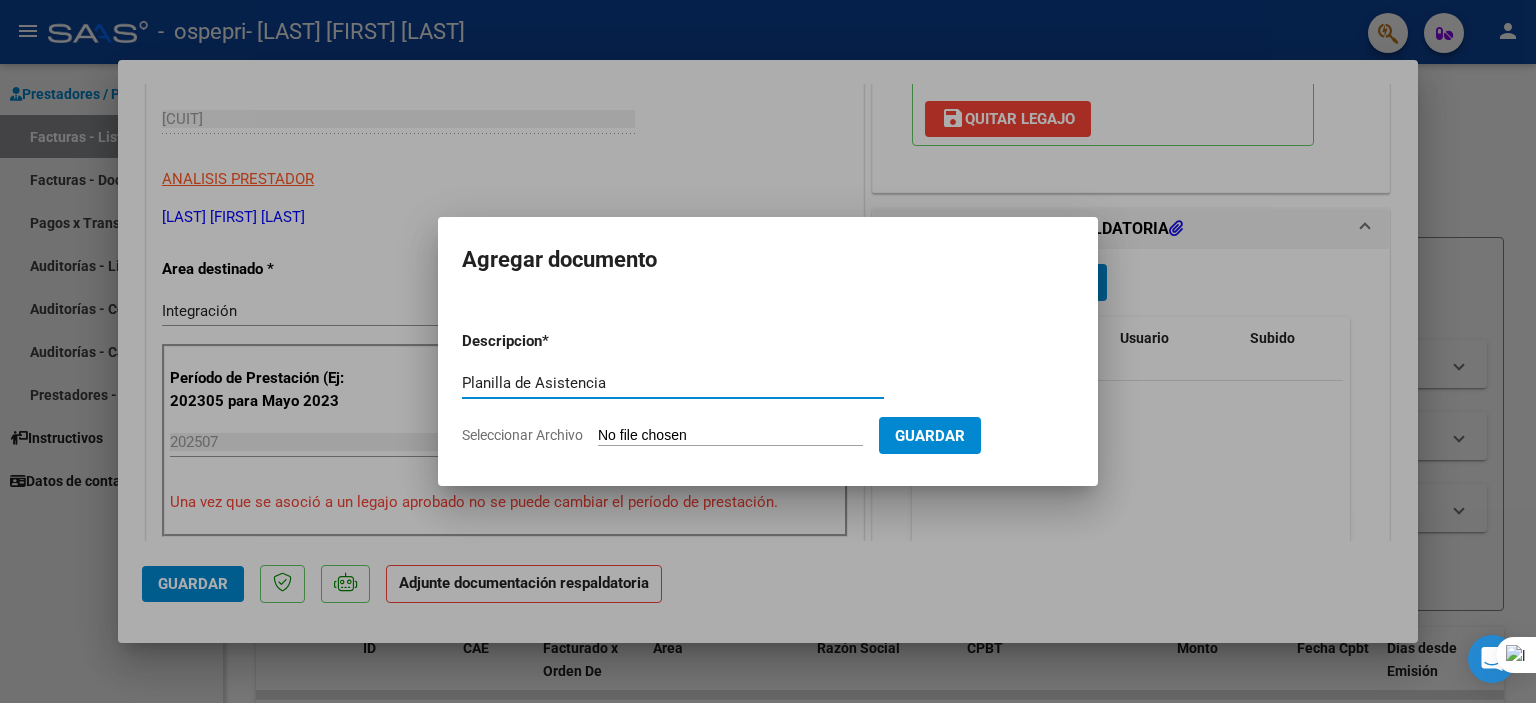 type on "Planilla de Asistencia" 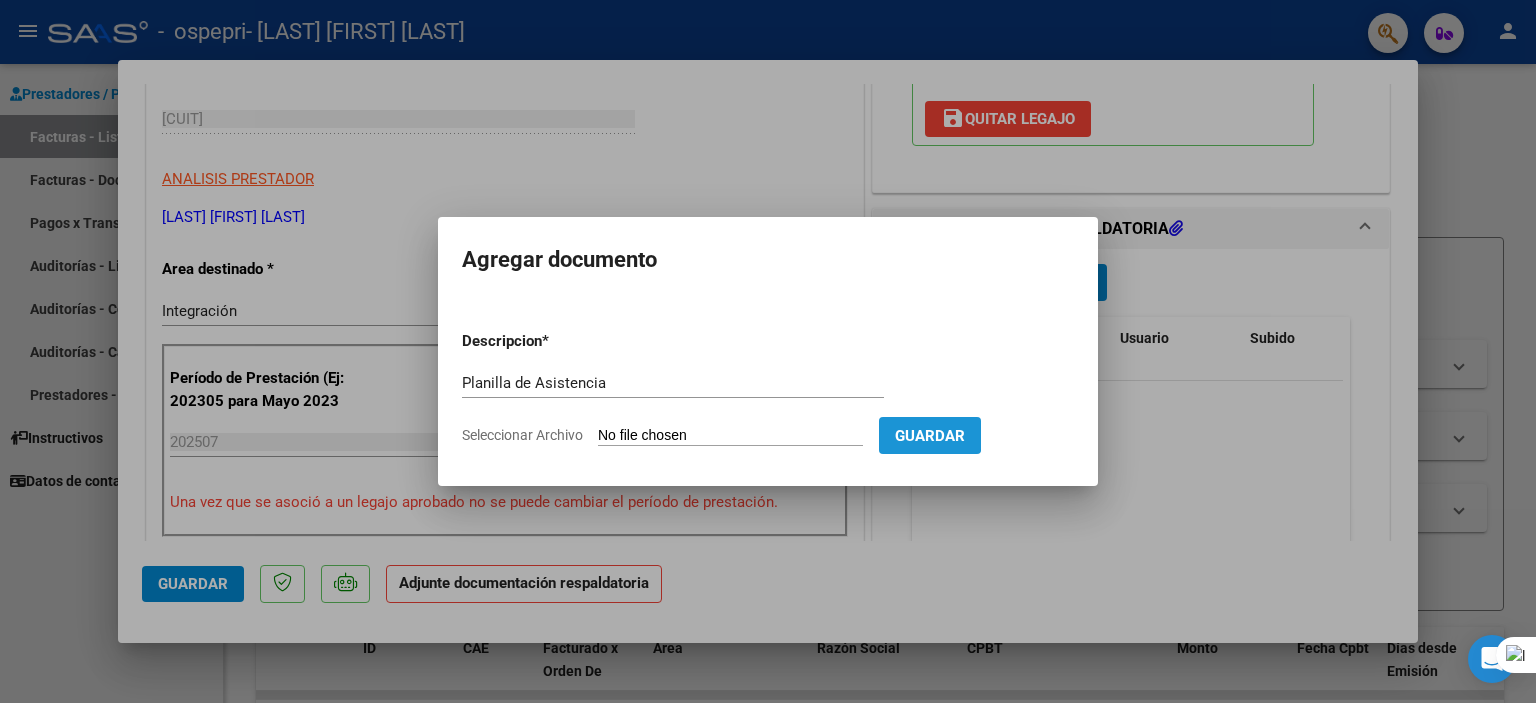 click on "Guardar" at bounding box center [930, 436] 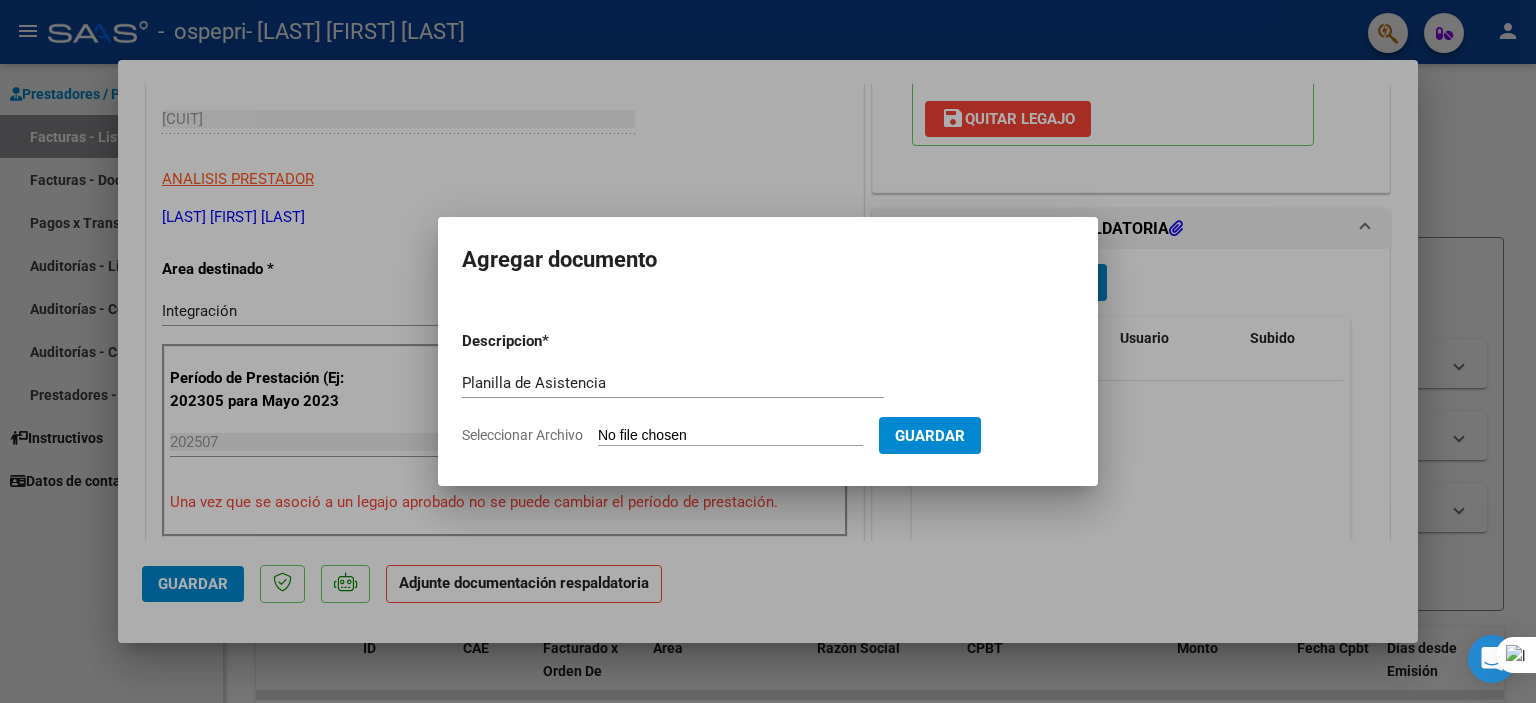 click on "Seleccionar Archivo" at bounding box center (730, 436) 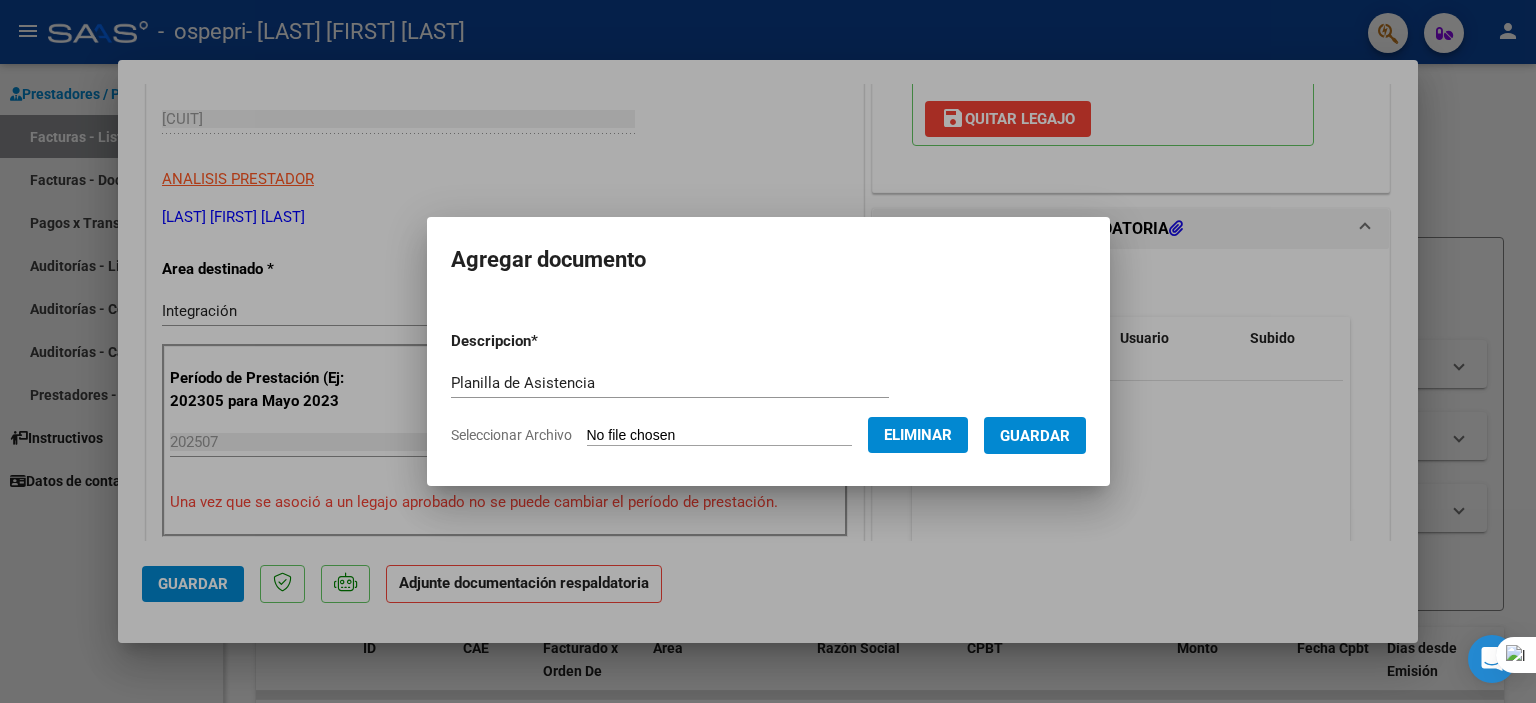 click on "Guardar" at bounding box center (1035, 436) 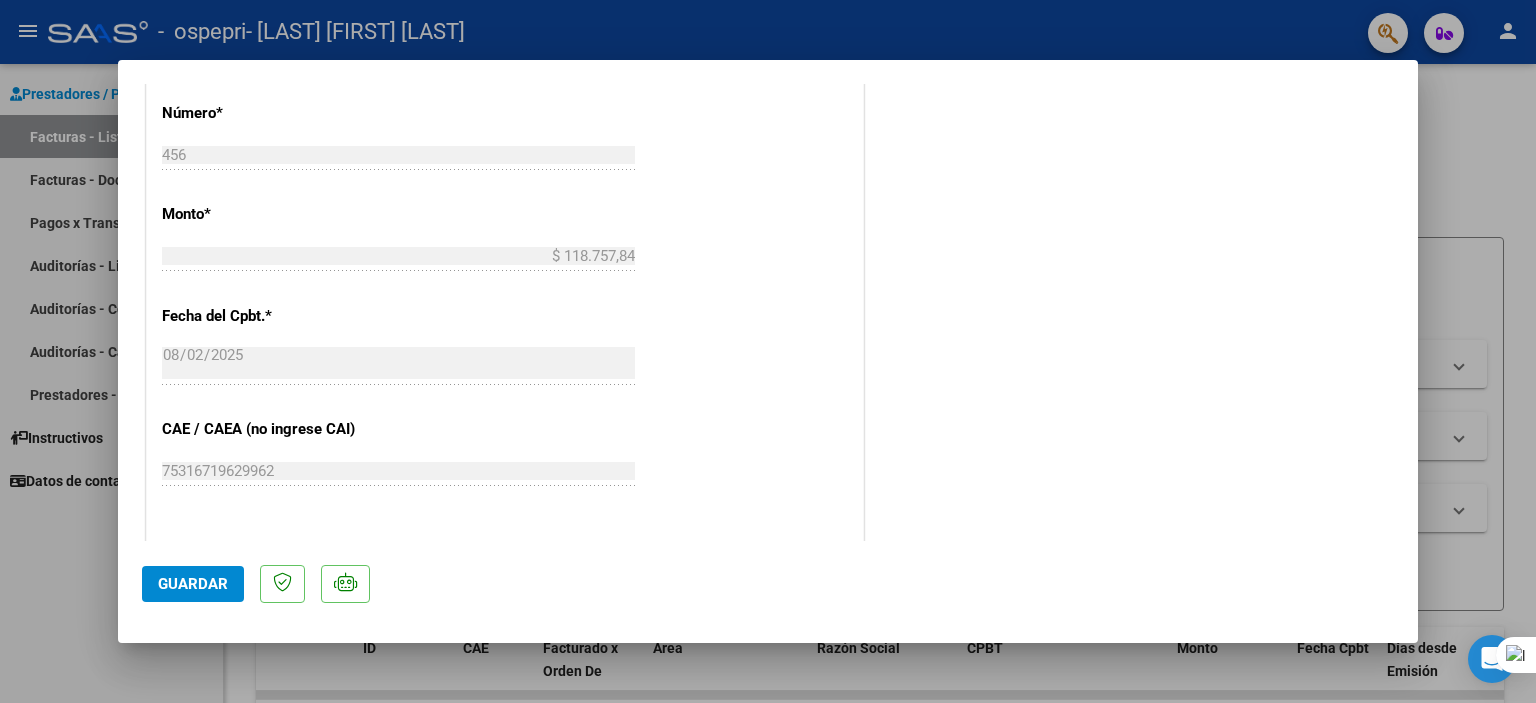 scroll, scrollTop: 1331, scrollLeft: 0, axis: vertical 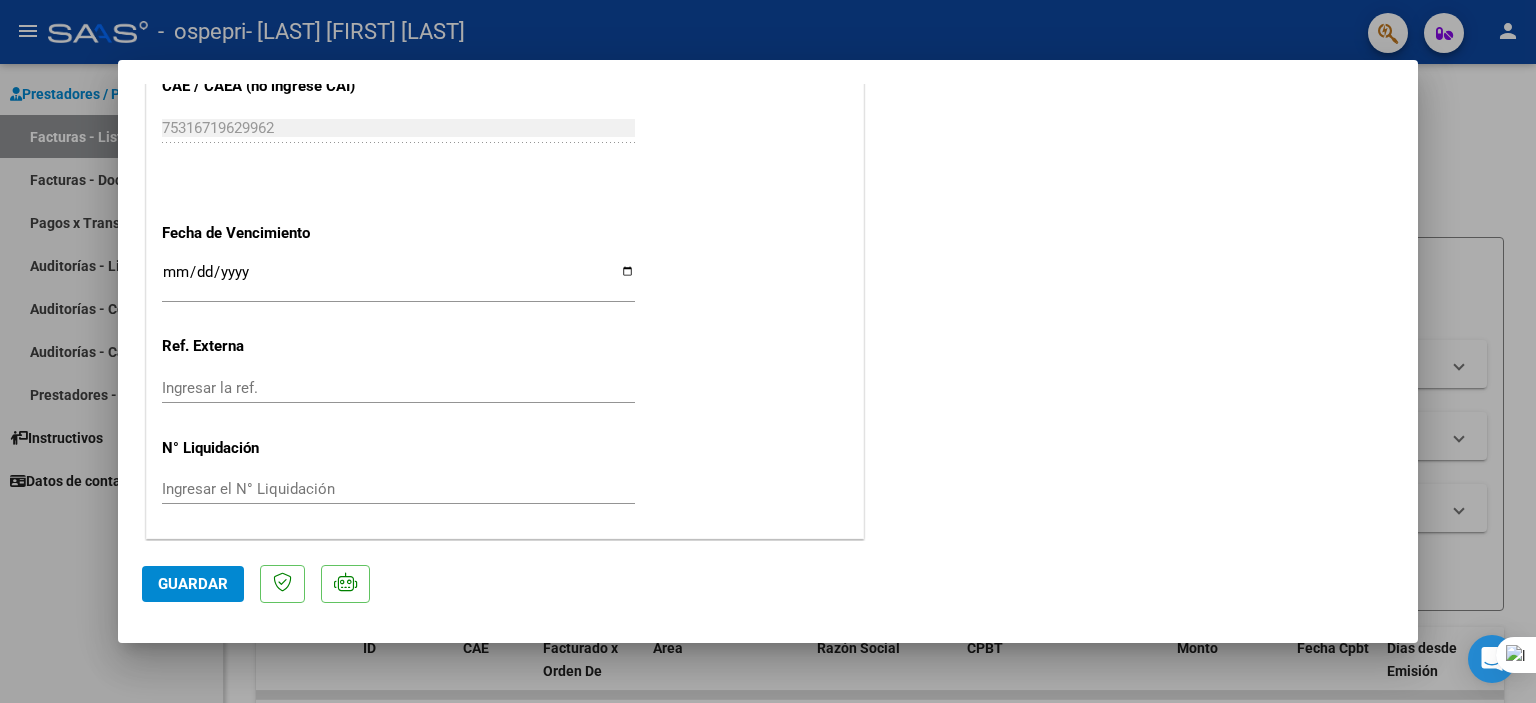 click on "Guardar" 